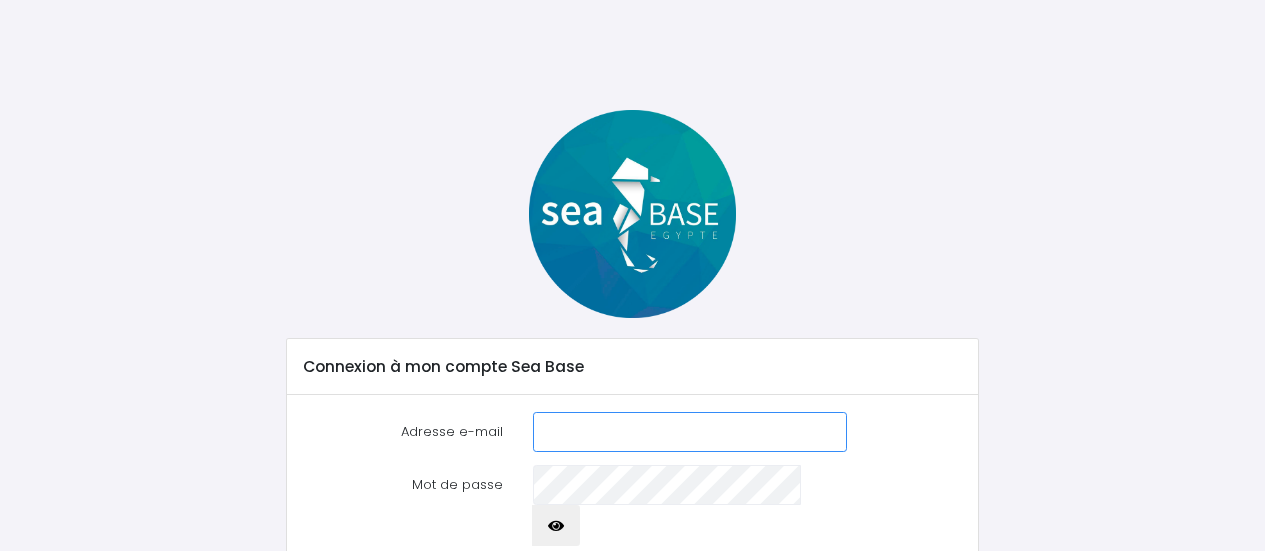 scroll, scrollTop: 0, scrollLeft: 0, axis: both 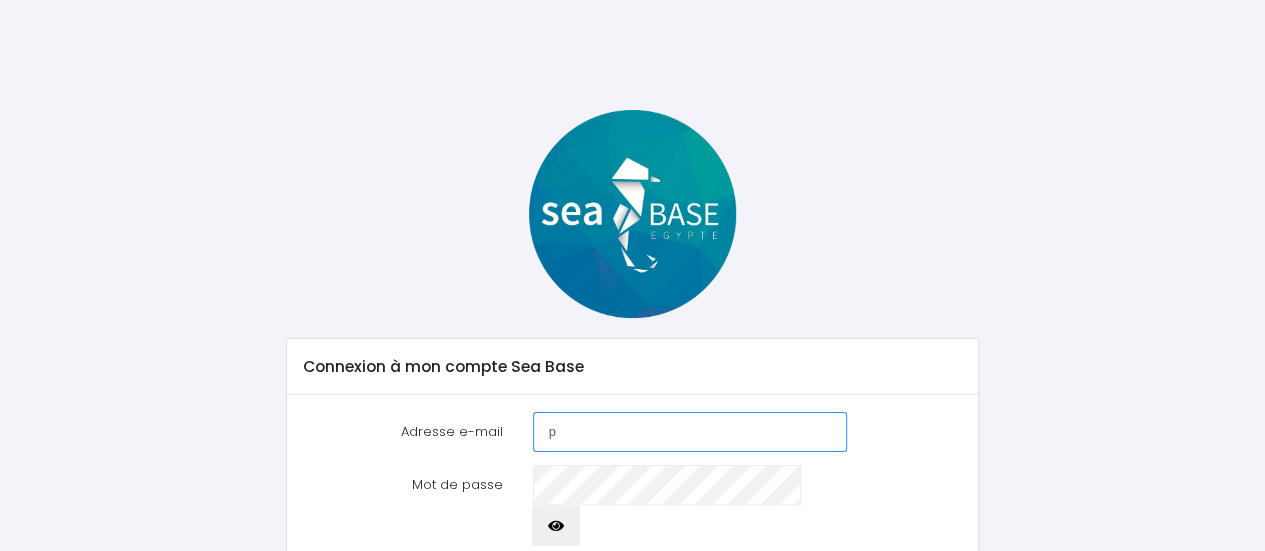 type on "[EMAIL]" 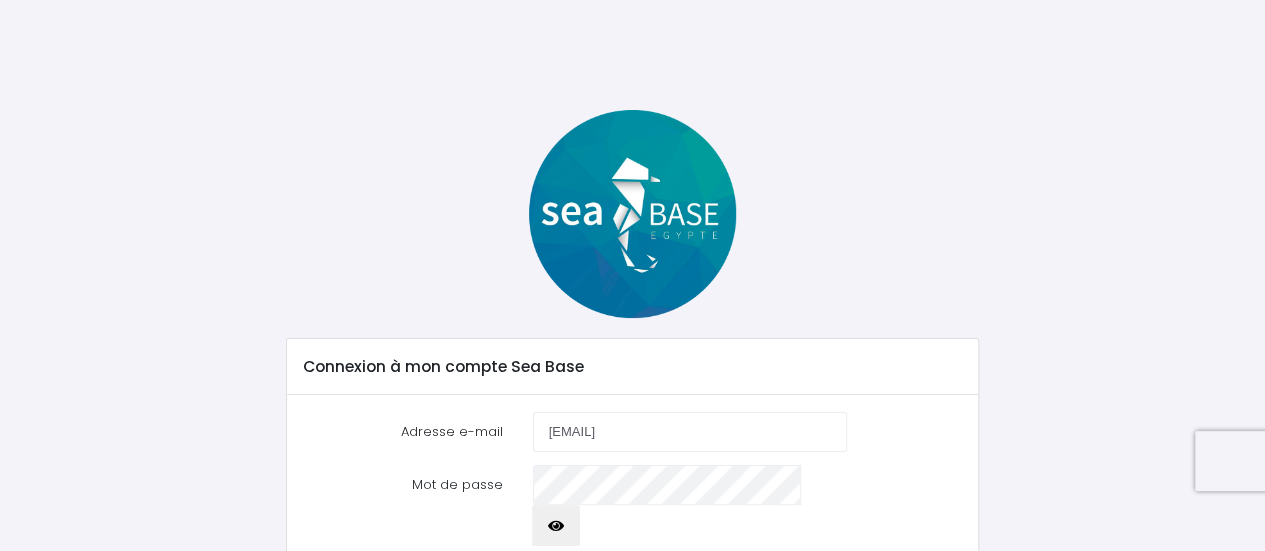 click at bounding box center [556, 525] 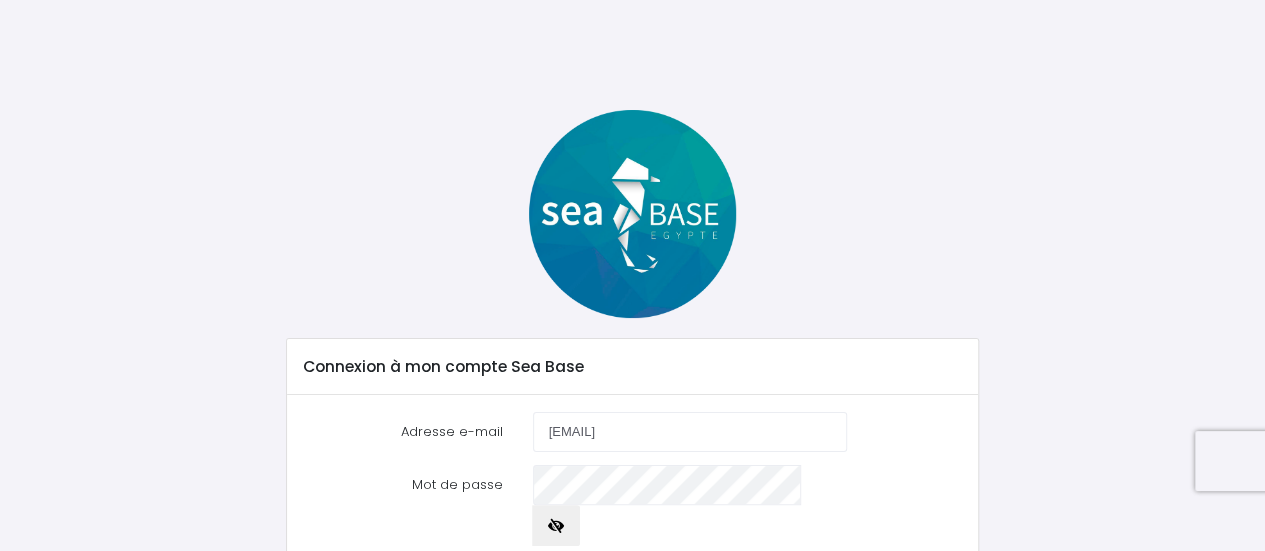 click on "Se souvenir de moi" at bounding box center [613, 569] 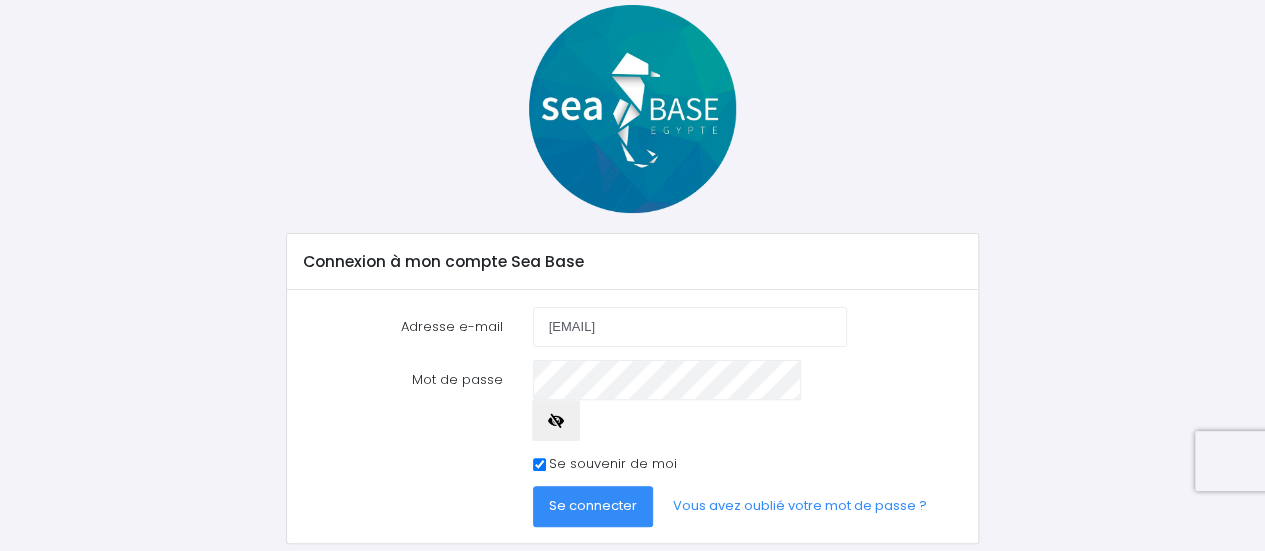 scroll, scrollTop: 125, scrollLeft: 0, axis: vertical 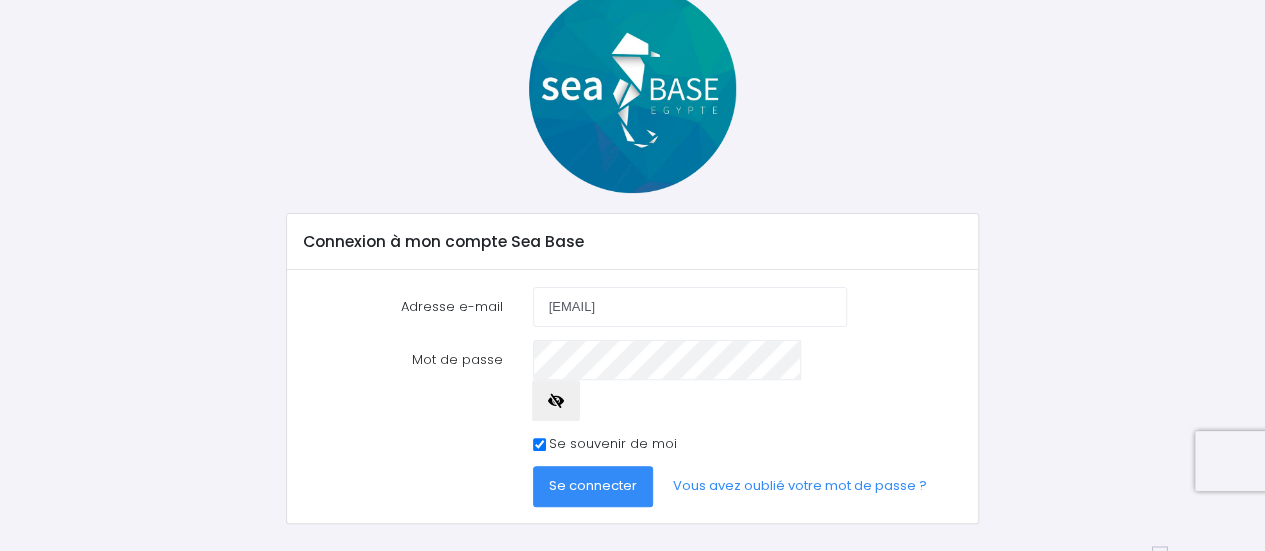 click on "Se connecter" at bounding box center [593, 485] 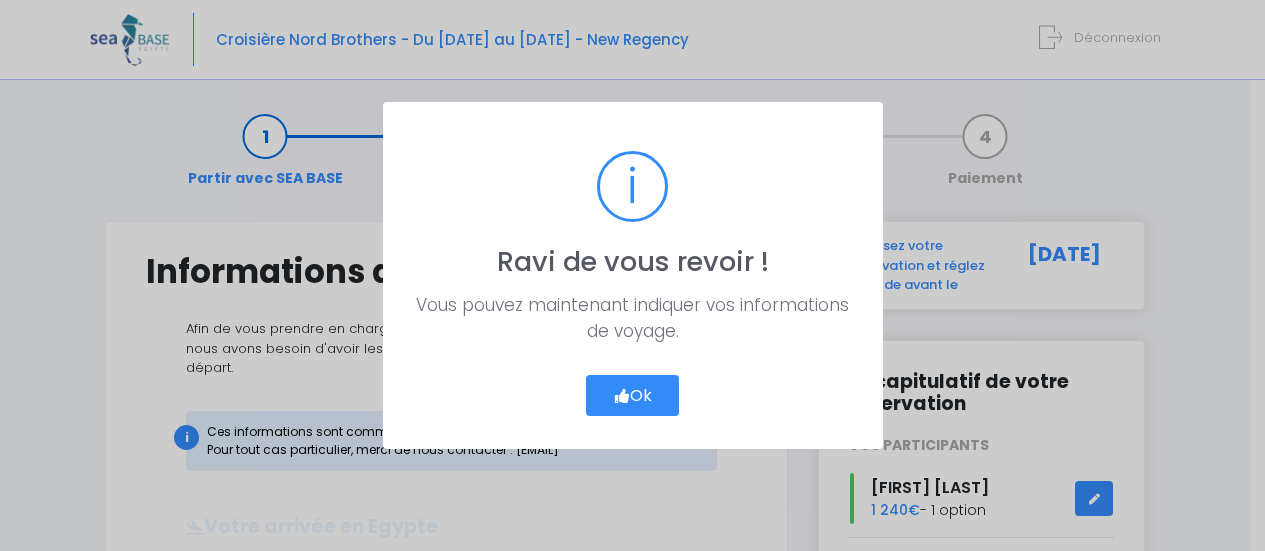 scroll, scrollTop: 0, scrollLeft: 0, axis: both 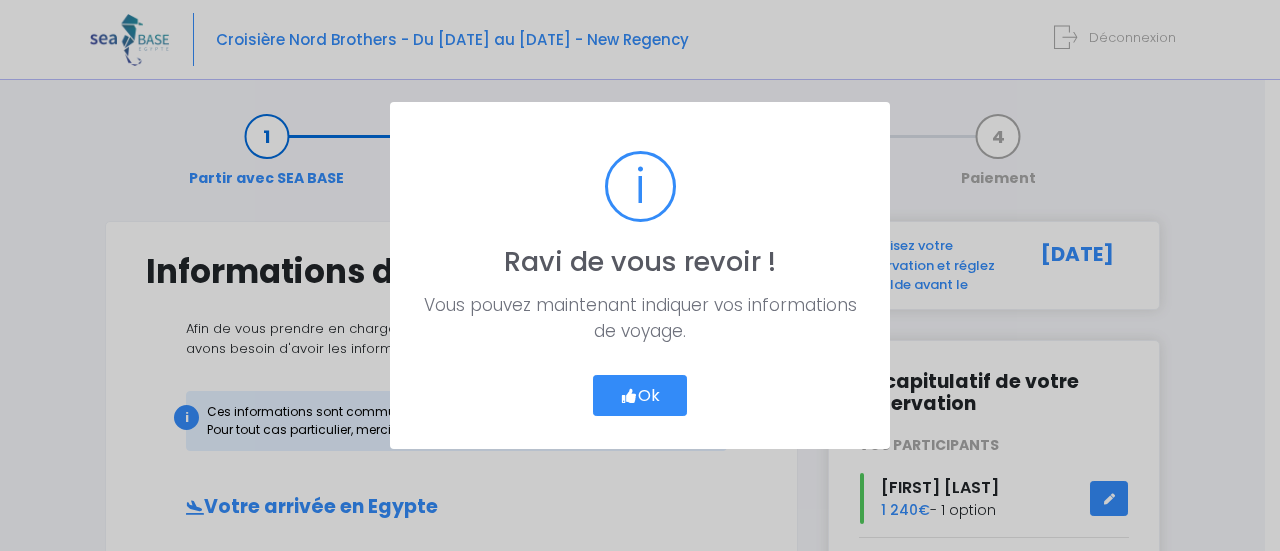 click on "? ! i     Ravi de vous revoir ! × Vous pouvez maintenant indiquer vos informations de voyage.  Ok Cancel" at bounding box center (640, 275) 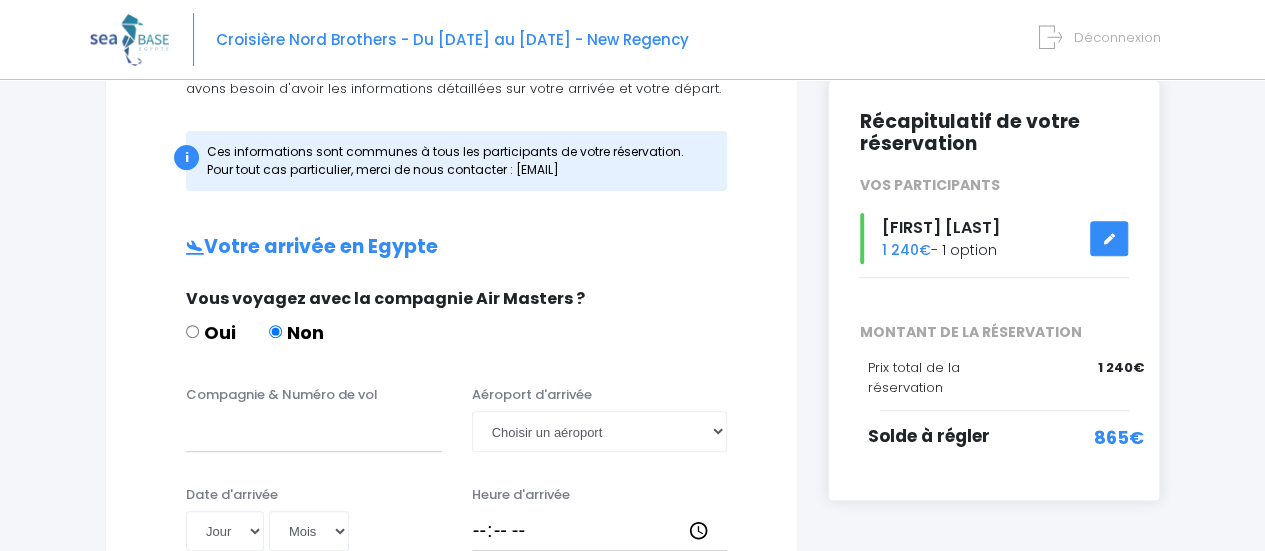 scroll, scrollTop: 267, scrollLeft: 0, axis: vertical 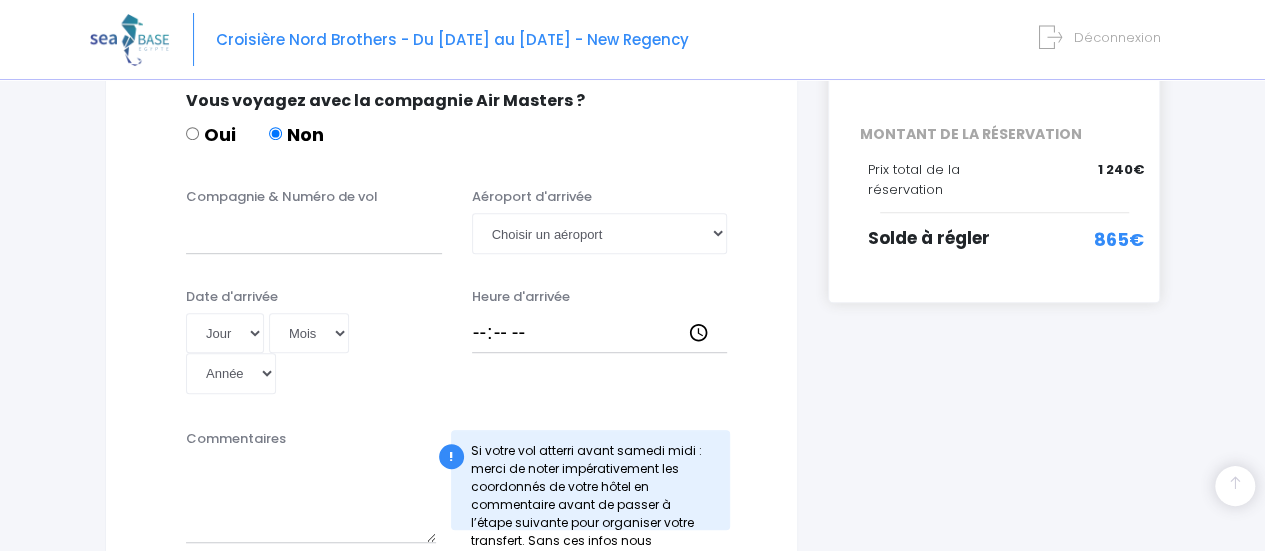 drag, startPoint x: 1208, startPoint y: 230, endPoint x: 1236, endPoint y: 207, distance: 36.23534 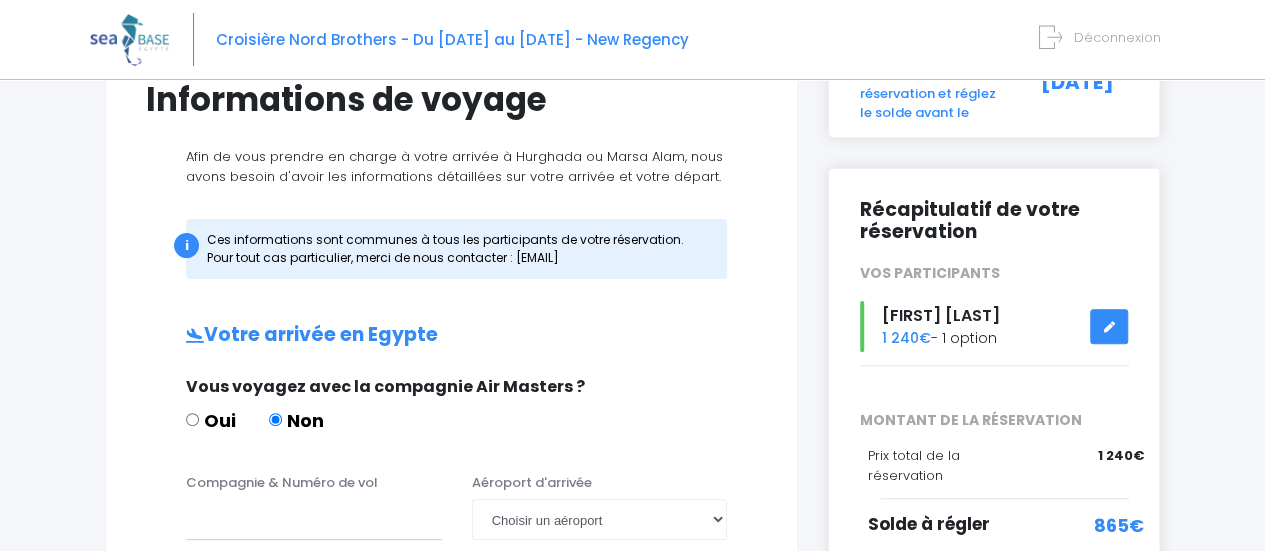 scroll, scrollTop: 169, scrollLeft: 0, axis: vertical 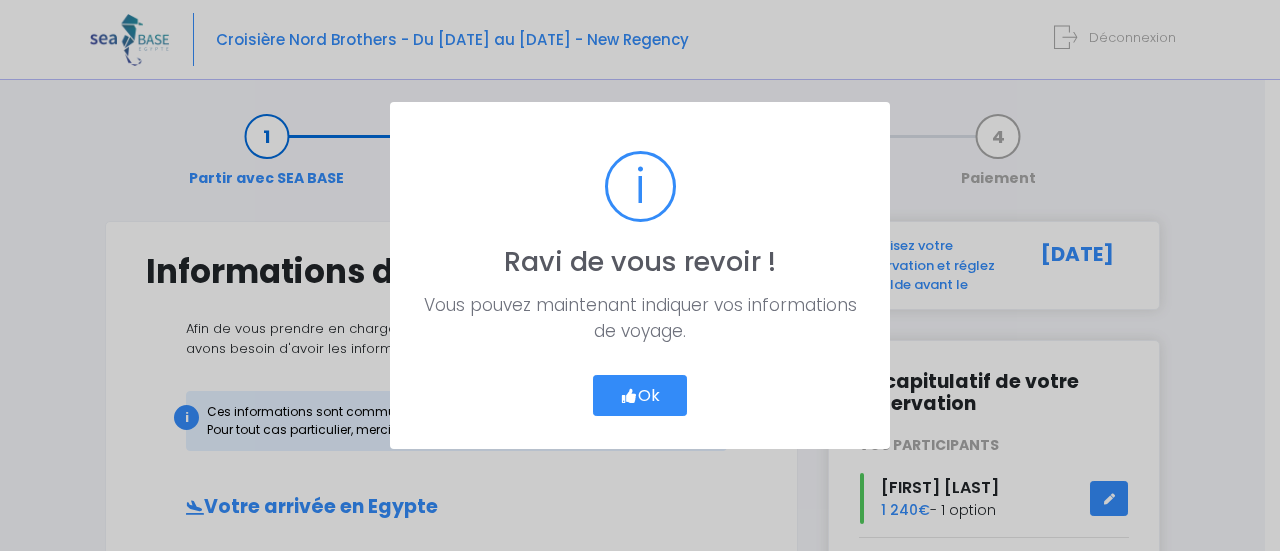 click on "Ok" at bounding box center (640, 396) 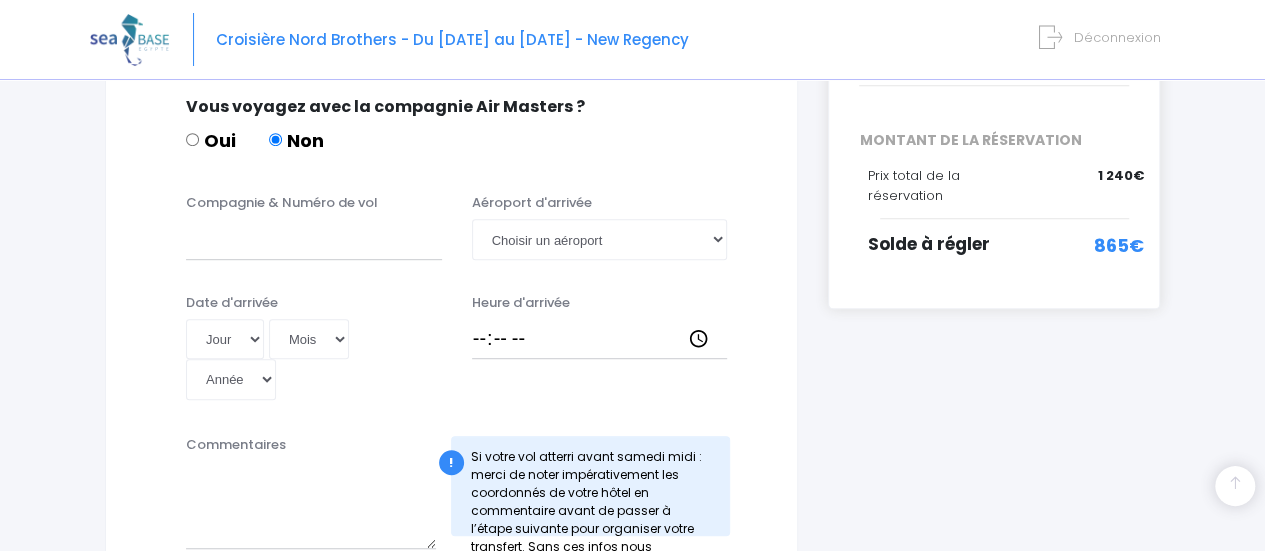 scroll, scrollTop: 465, scrollLeft: 0, axis: vertical 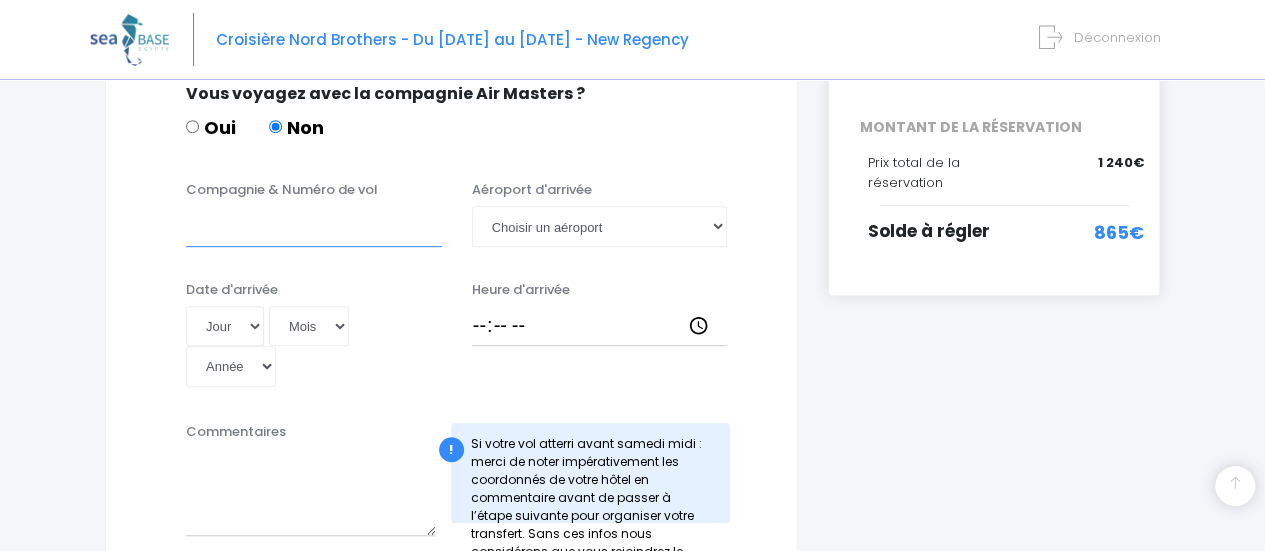 click on "Compagnie & Numéro de vol" at bounding box center [314, 226] 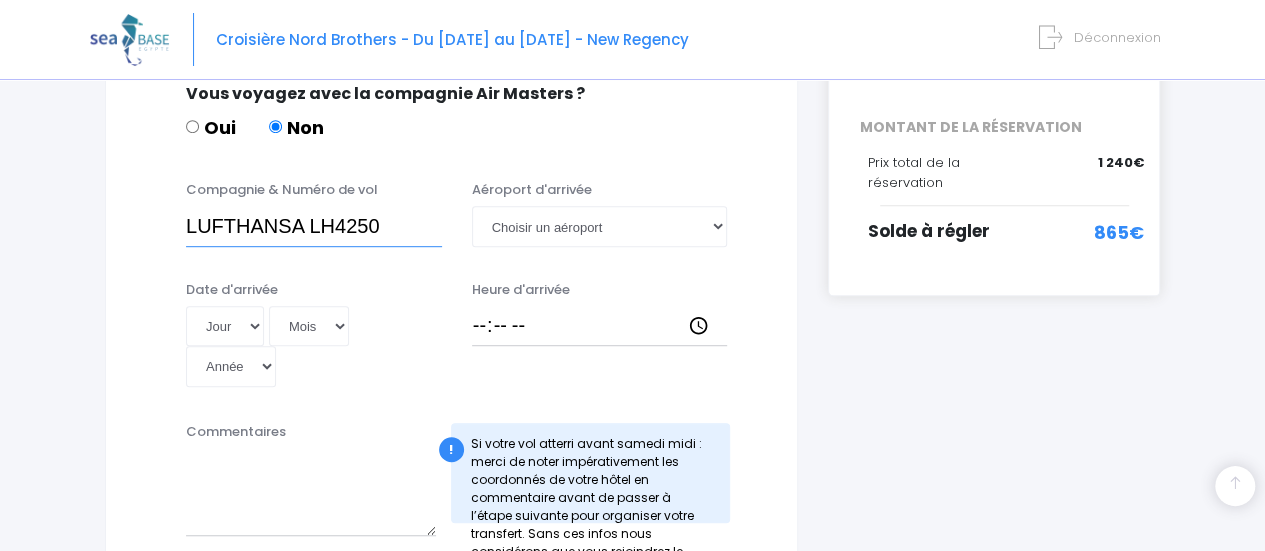 type on "LUFTHANSA LH4250" 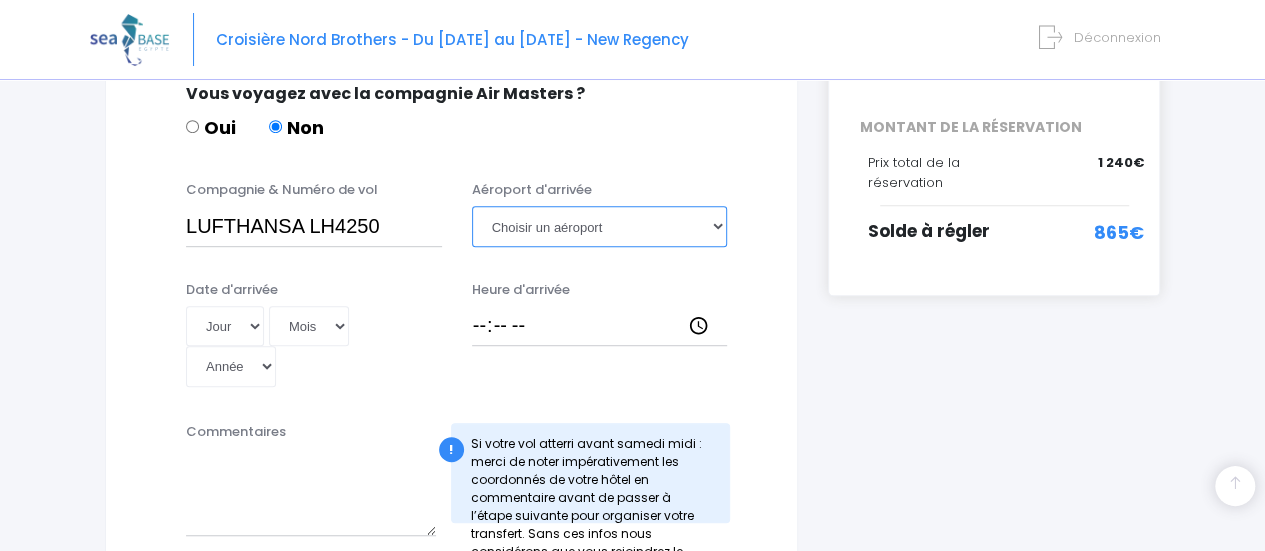 click on "Choisir un aéroport
Hurghada
Marsa Alam" at bounding box center [600, 226] 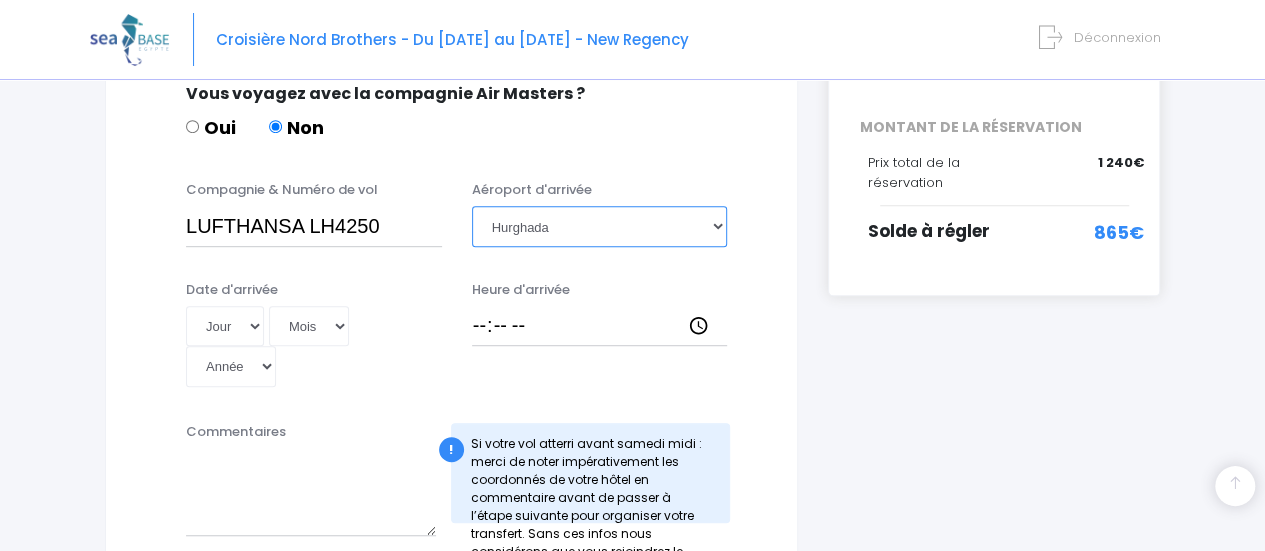 click on "Choisir un aéroport
Hurghada
Marsa Alam" at bounding box center (600, 226) 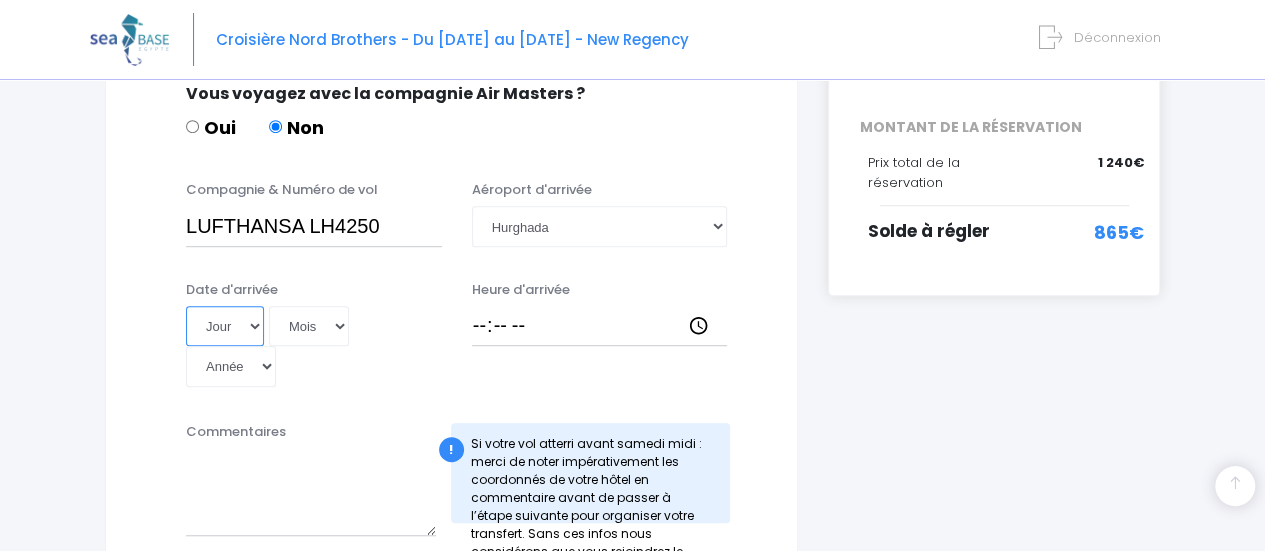 click on "Jour 01 02 03 04 05 06 07 08 09 10 11 12 13 14 15 16 17 18 19 20 21 22 23 24 25 26 27 28 29 30 31" at bounding box center (225, 326) 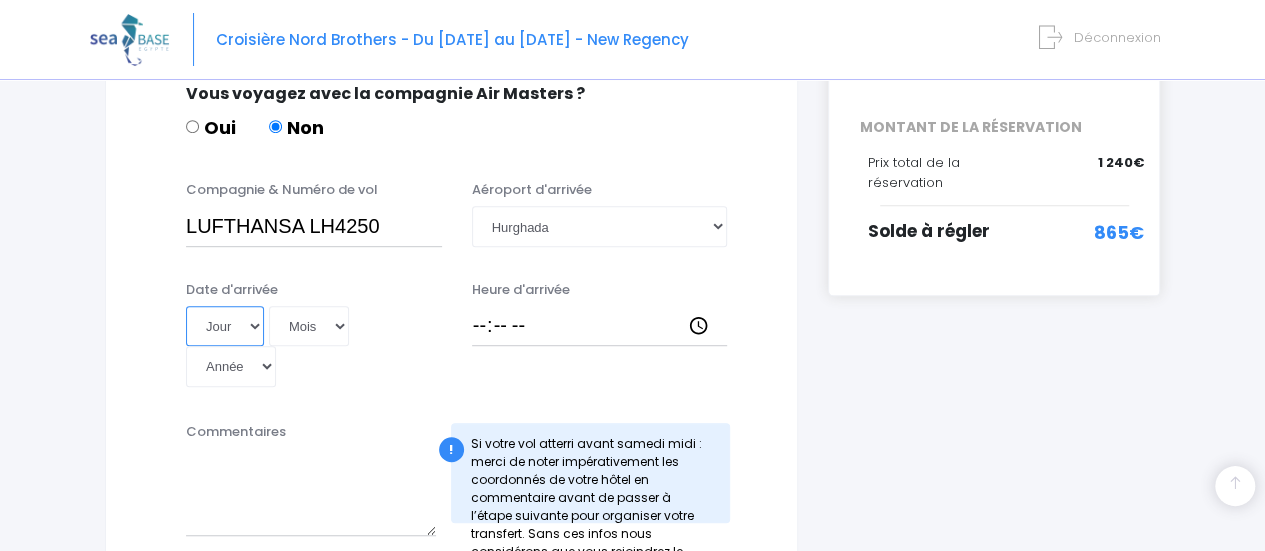 select on "17" 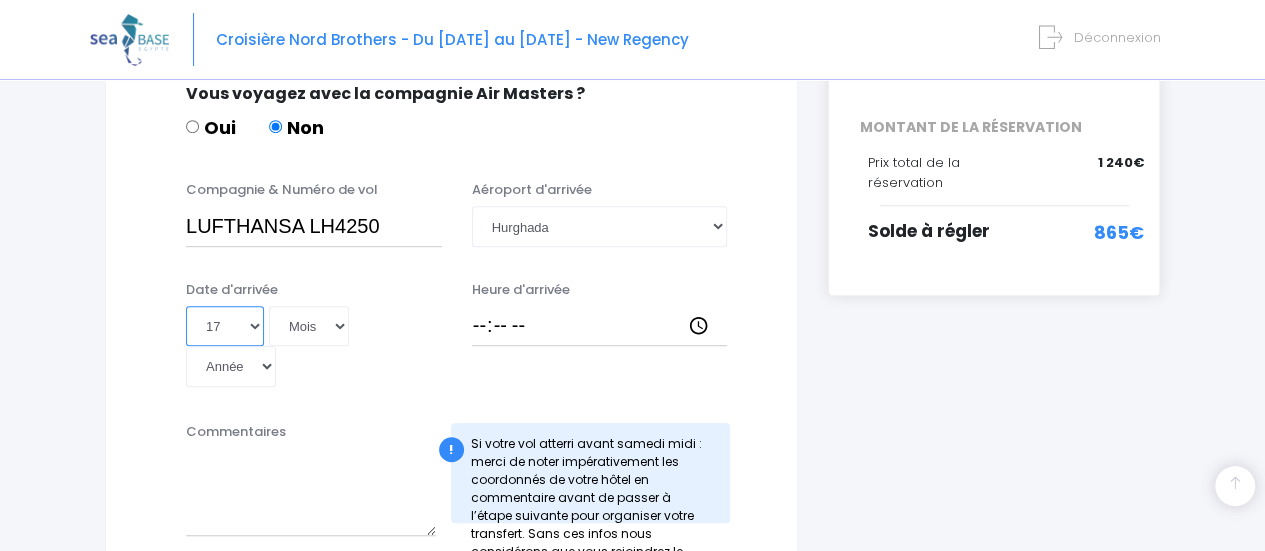 click on "Jour 01 02 03 04 05 06 07 08 09 10 11 12 13 14 15 16 17 18 19 20 21 22 23 24 25 26 27 28 29 30 31" at bounding box center (225, 326) 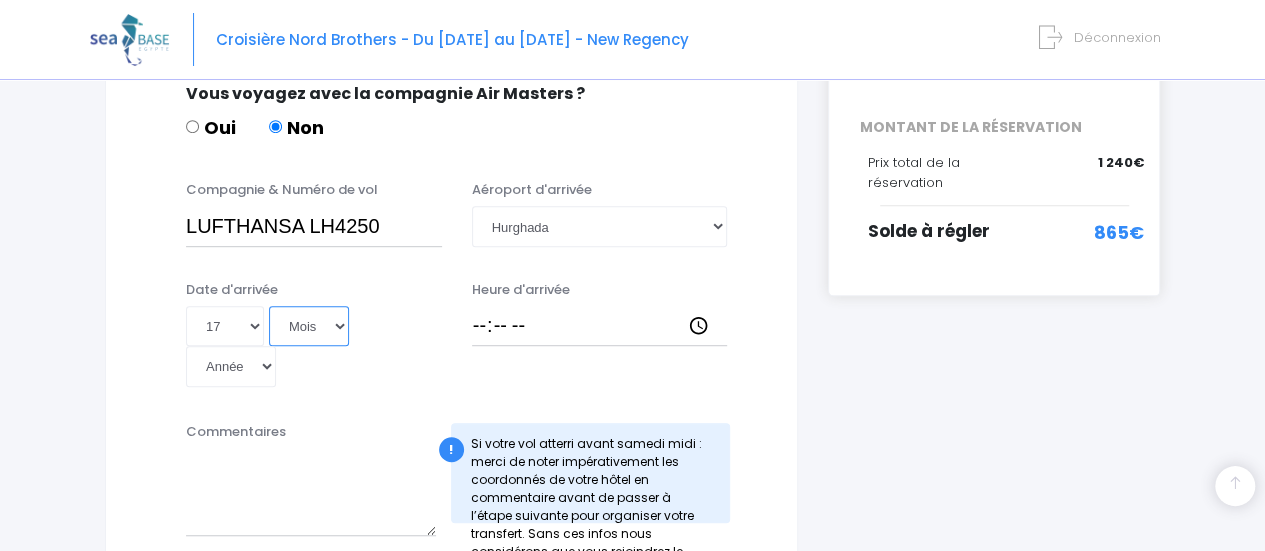 click on "Mois 01 02 03 04 05 06 07 08 09 10 11 12" at bounding box center (309, 326) 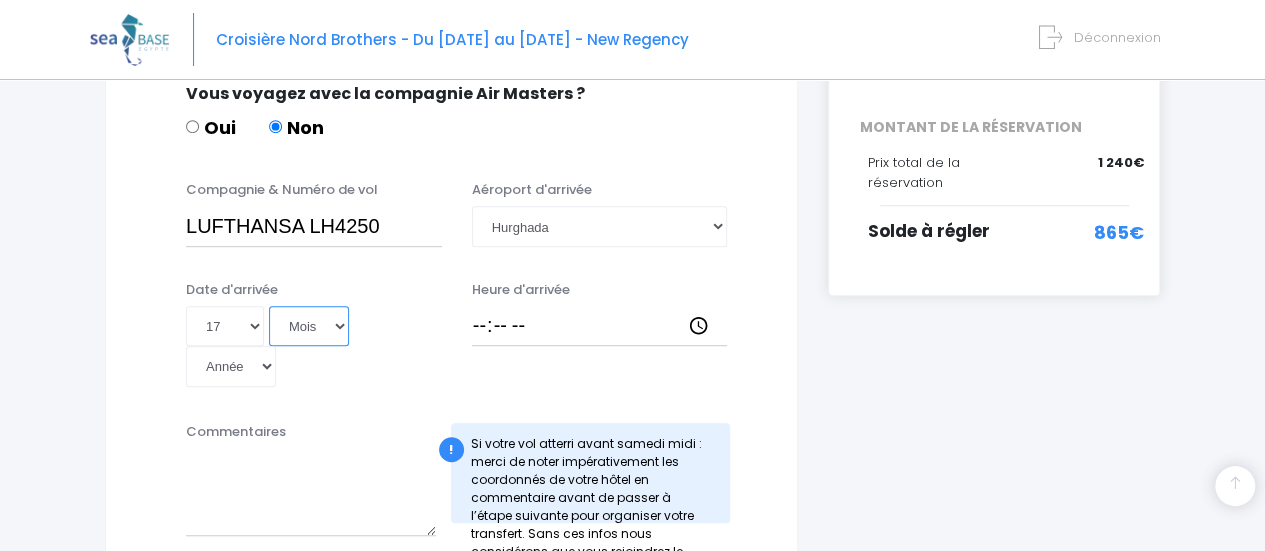 select on "10" 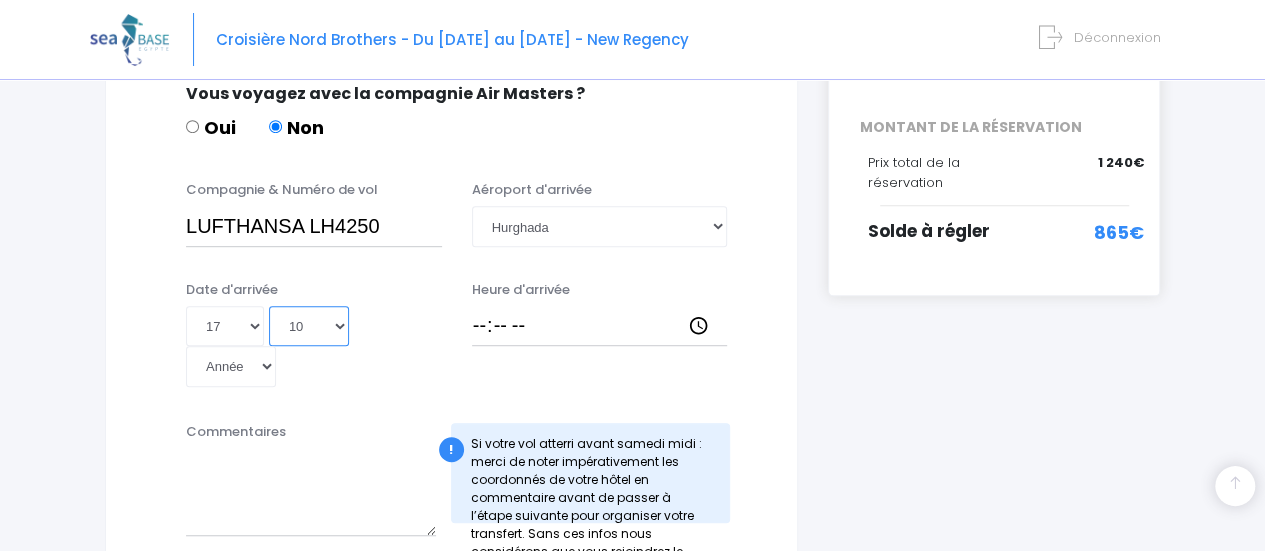 click on "Mois 01 02 03 04 05 06 07 08 09 10 11 12" at bounding box center [309, 326] 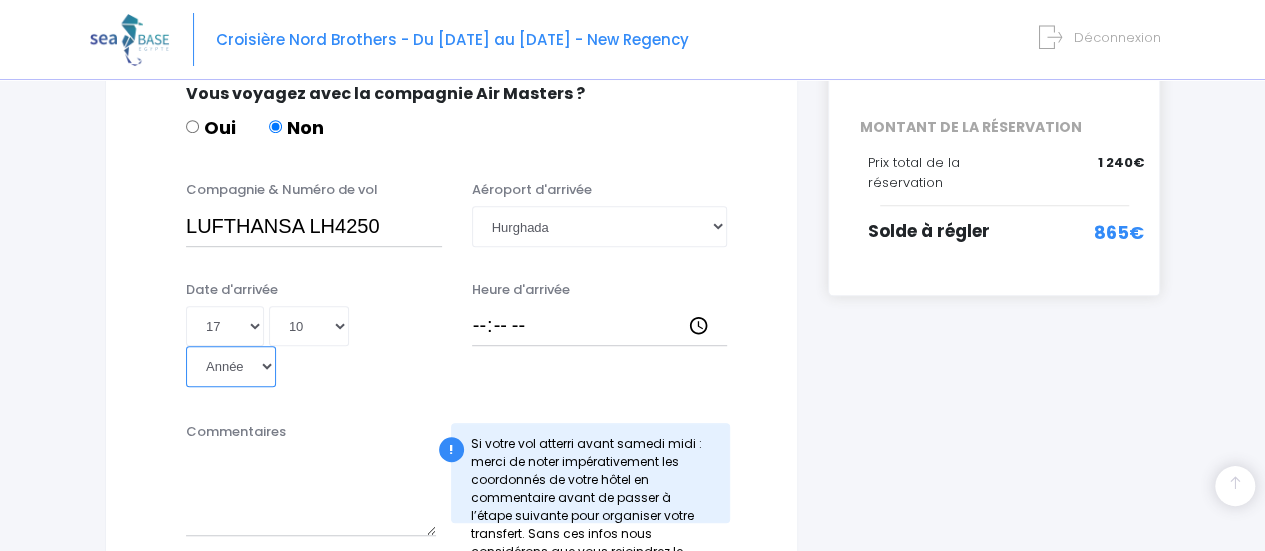 click on "Année 2045 2044 2043 2042 2041 2040 2039 2038 2037 2036 2035 2034 2033 2032 2031 2030 2029 2028 2027 2026 2025 2024 2023 2022 2021 2020 2019 2018 2017 2016 2015 2014 2013 2012 2011 2010 2009 2008 2007 2006 2005 2004 2003 2002 2001 2000 1999 1998 1997 1996 1995 1994 1993 1992 1991 1990 1989 1988 1987 1986 1985 1984 1983 1982 1981 1980 1979 1978 1977 1976 1975 1974 1973 1972 1971 1970 1969 1968 1967 1966 1965 1964 1963 1962 1961 1960 1959 1958 1957 1956 1955 1954 1953 1952 1951 1950 1949 1948 1947 1946 1945 1944 1943 1942 1941 1940 1939 1938 1937 1936 1935 1934 1933 1932 1931 1930 1929 1928 1927 1926 1925 1924 1923 1922 1921 1920 1919 1918 1917 1916 1915 1914 1913 1912 1911 1910 1909 1908 1907 1906 1905 1904 1903 1902 1901 1900" at bounding box center [231, 366] 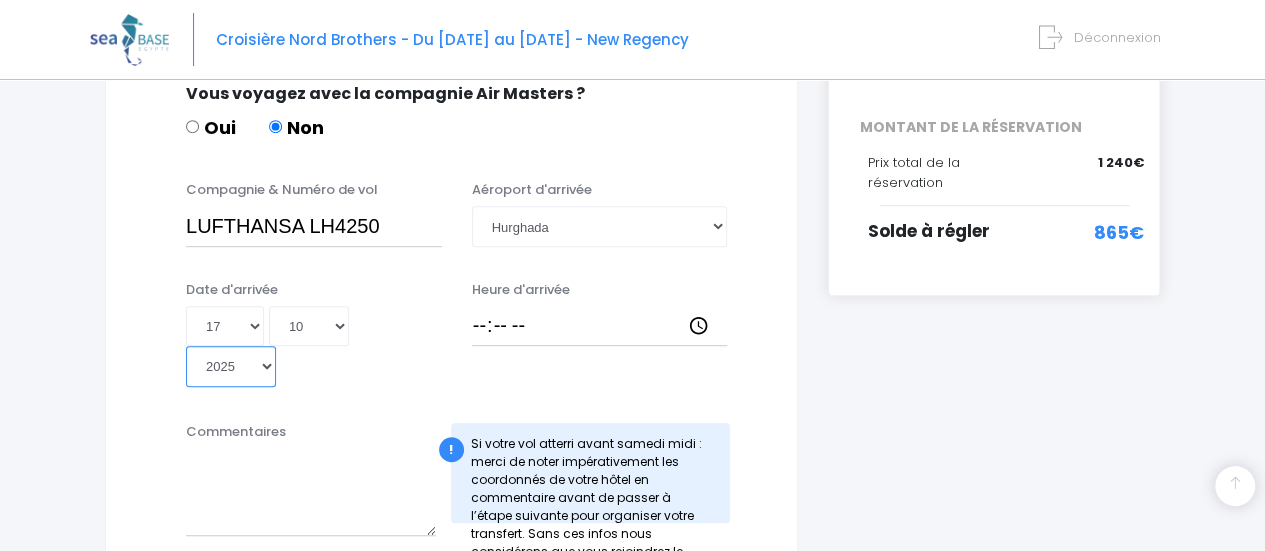 click on "Année 2045 2044 2043 2042 2041 2040 2039 2038 2037 2036 2035 2034 2033 2032 2031 2030 2029 2028 2027 2026 2025 2024 2023 2022 2021 2020 2019 2018 2017 2016 2015 2014 2013 2012 2011 2010 2009 2008 2007 2006 2005 2004 2003 2002 2001 2000 1999 1998 1997 1996 1995 1994 1993 1992 1991 1990 1989 1988 1987 1986 1985 1984 1983 1982 1981 1980 1979 1978 1977 1976 1975 1974 1973 1972 1971 1970 1969 1968 1967 1966 1965 1964 1963 1962 1961 1960 1959 1958 1957 1956 1955 1954 1953 1952 1951 1950 1949 1948 1947 1946 1945 1944 1943 1942 1941 1940 1939 1938 1937 1936 1935 1934 1933 1932 1931 1930 1929 1928 1927 1926 1925 1924 1923 1922 1921 1920 1919 1918 1917 1916 1915 1914 1913 1912 1911 1910 1909 1908 1907 1906 1905 1904 1903 1902 1901 1900" at bounding box center (231, 366) 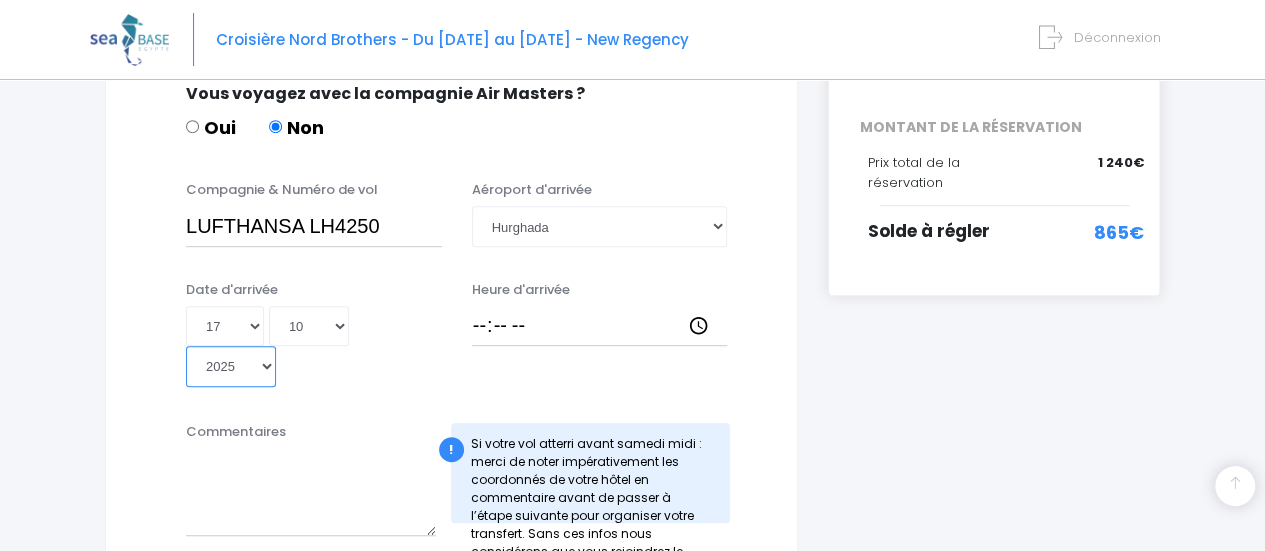 type on "2025-10-17" 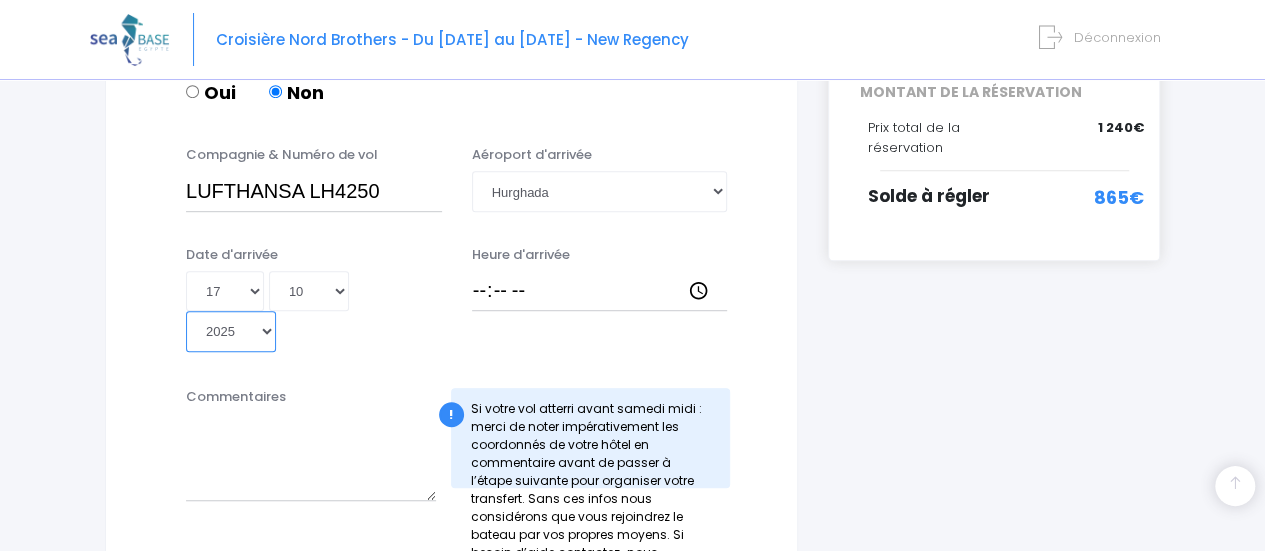 scroll, scrollTop: 517, scrollLeft: 0, axis: vertical 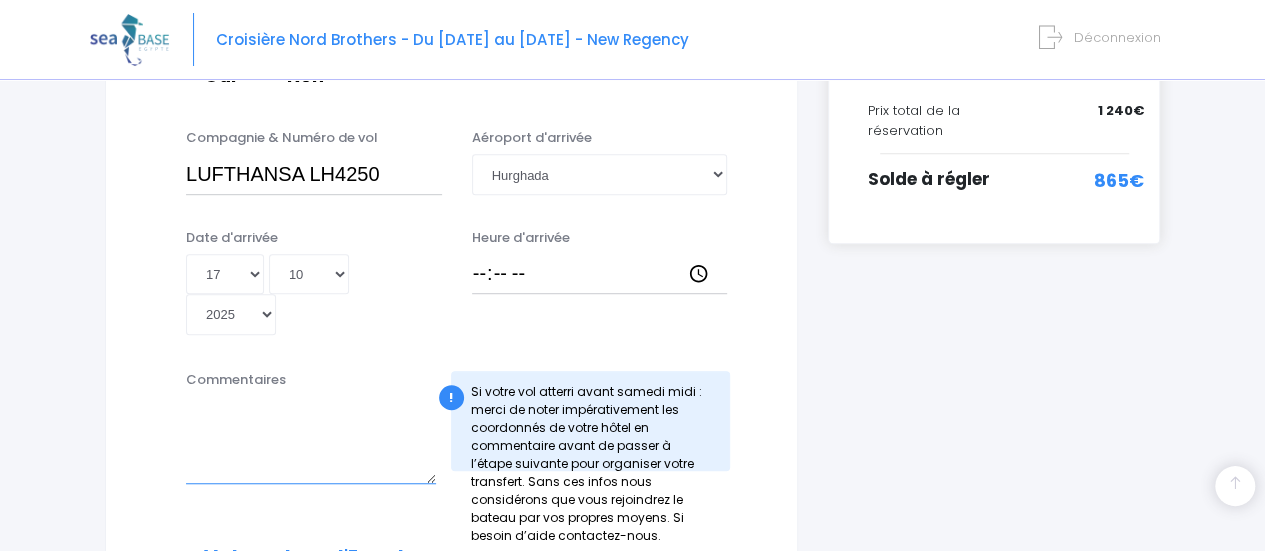 click on "Commentaires" at bounding box center [311, 440] 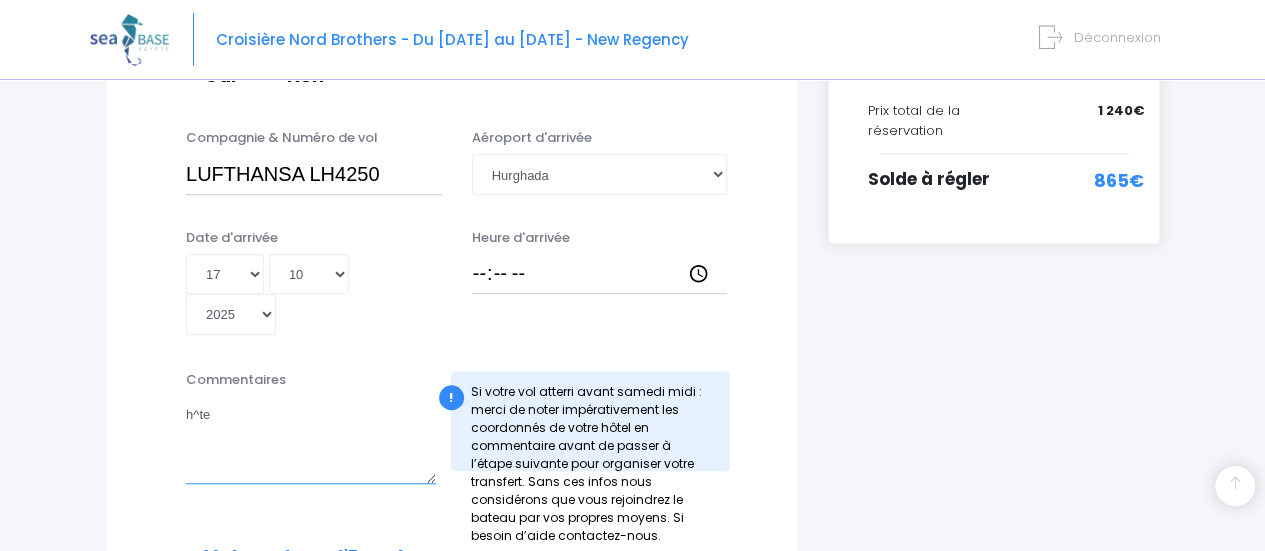 click on "h^te" at bounding box center (311, 440) 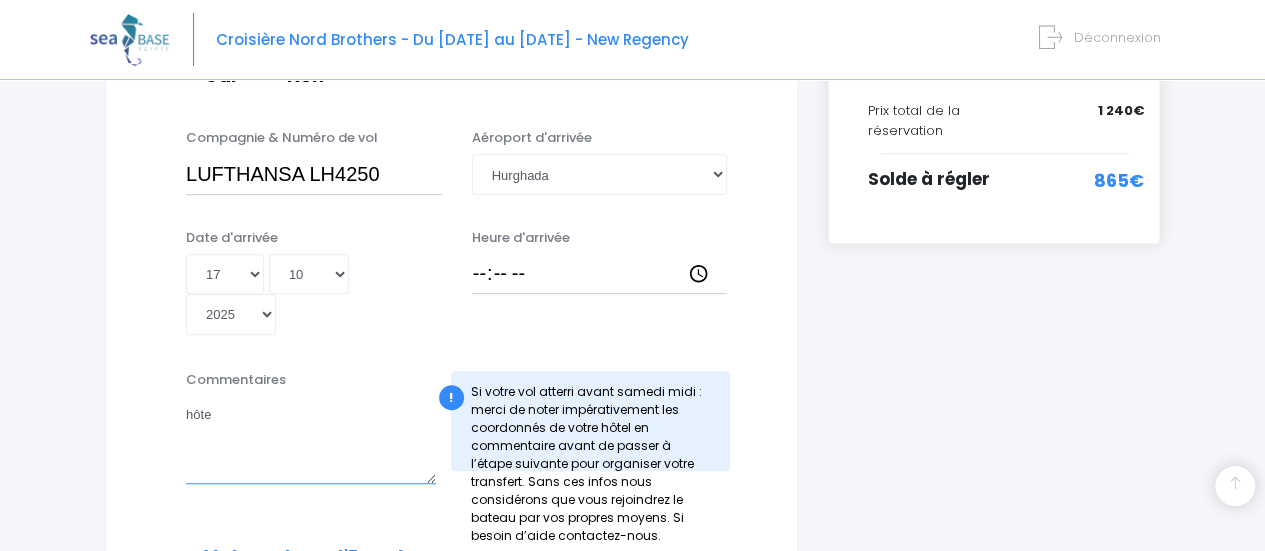 click on "hôte" at bounding box center [311, 440] 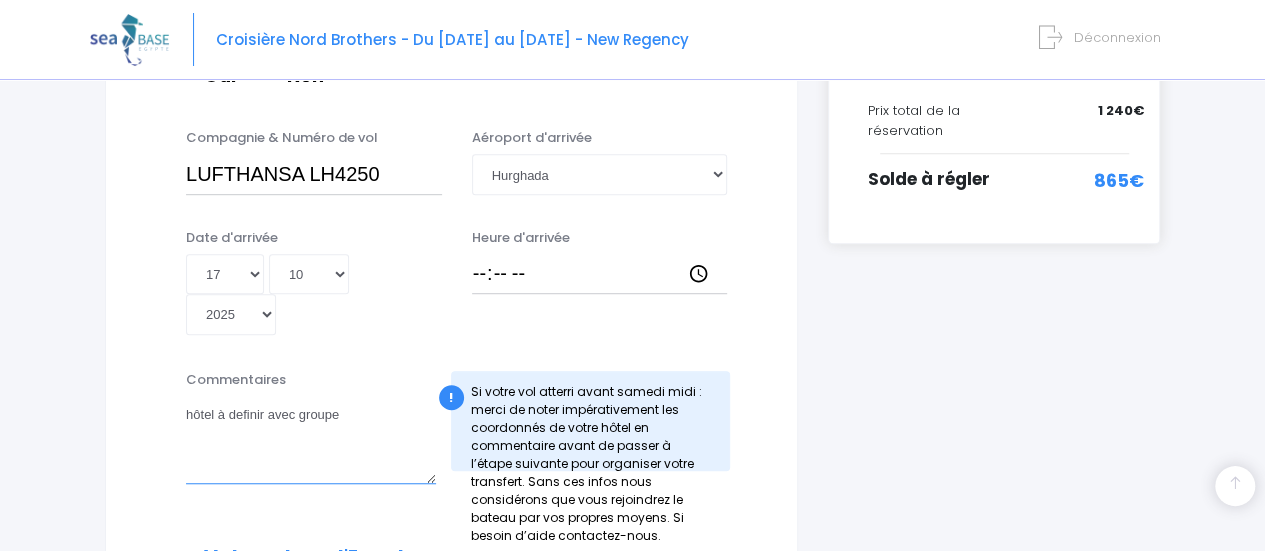 click on "hôtel à definir avec groupe" at bounding box center [311, 440] 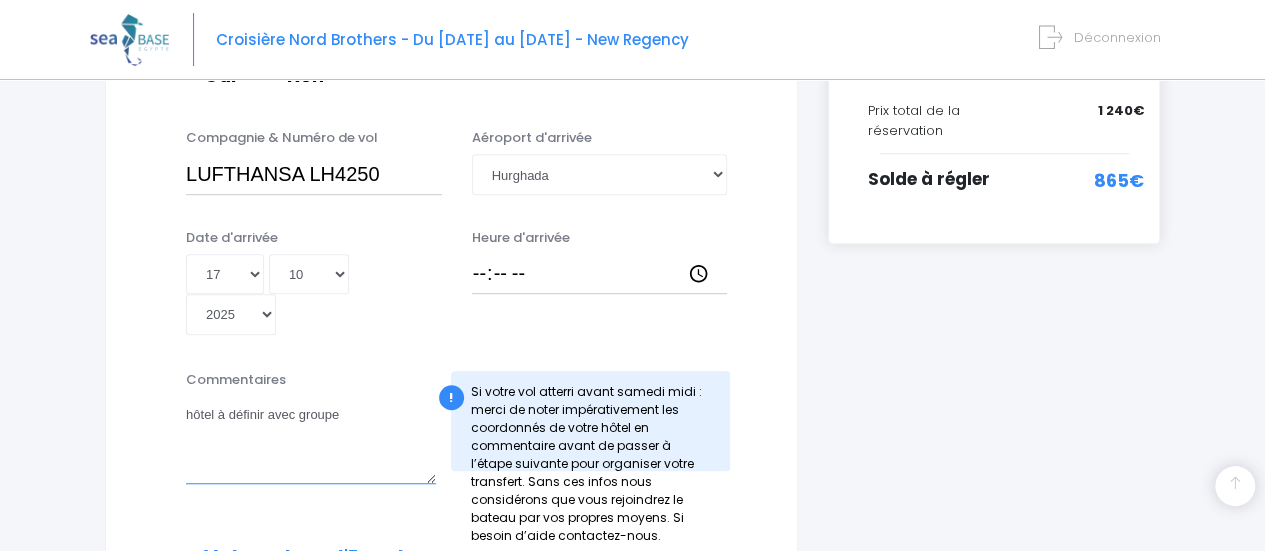 click on "hôtel à définir avec groupe" at bounding box center [311, 440] 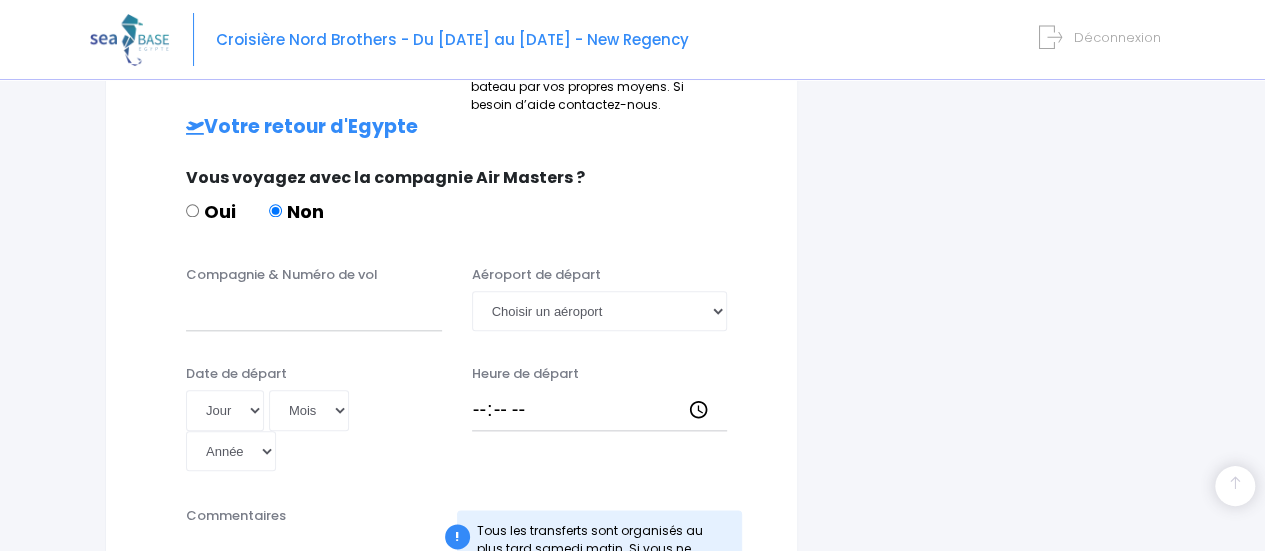 scroll, scrollTop: 978, scrollLeft: 0, axis: vertical 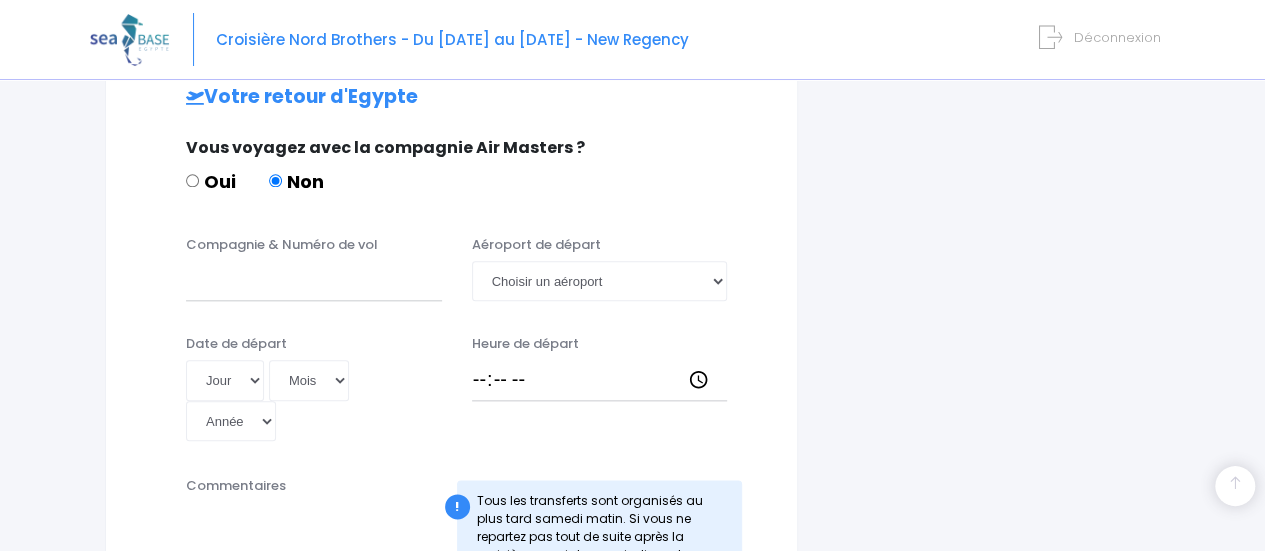 type on "hôtel à définir avec groupe Flashbelline" 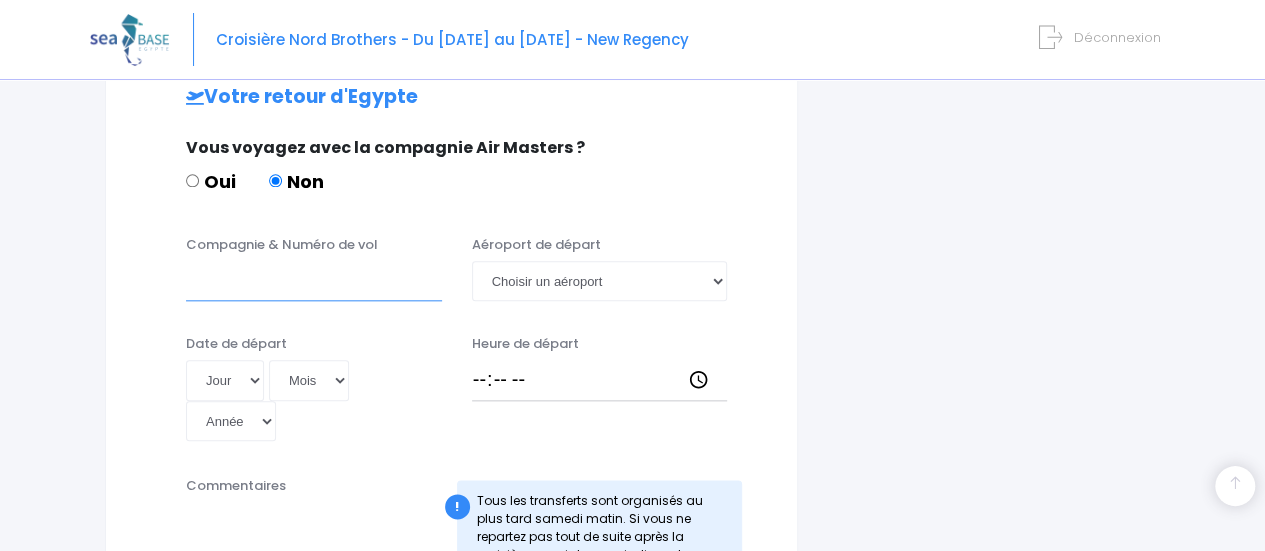click on "Compagnie & Numéro de vol" at bounding box center [314, 281] 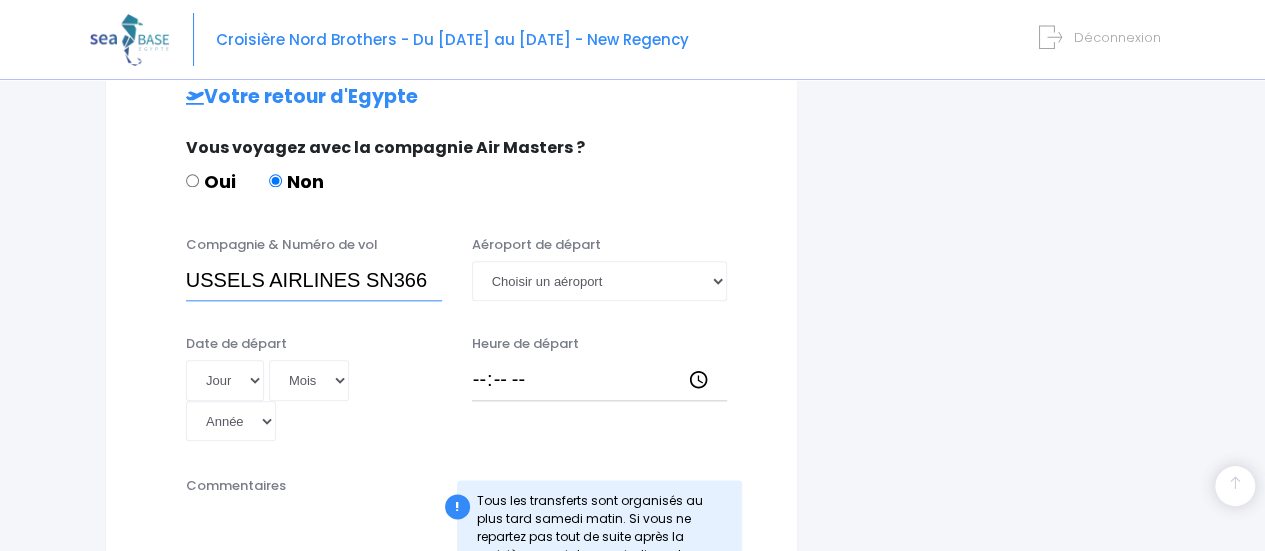 scroll, scrollTop: 0, scrollLeft: 38, axis: horizontal 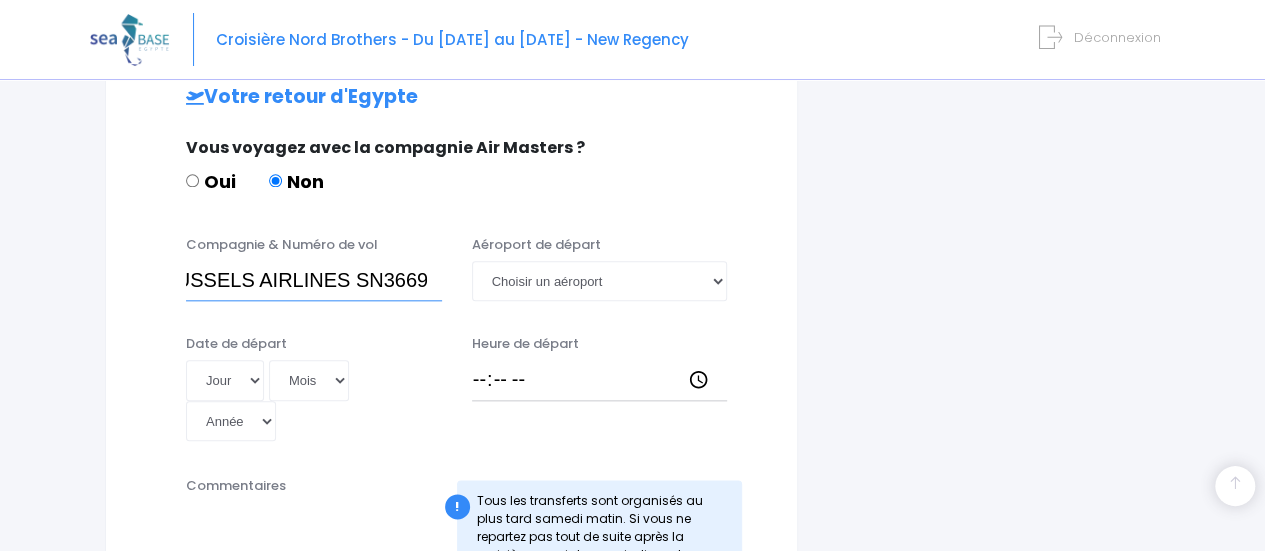 type on "BRUSSELS AIRLINES SN3669" 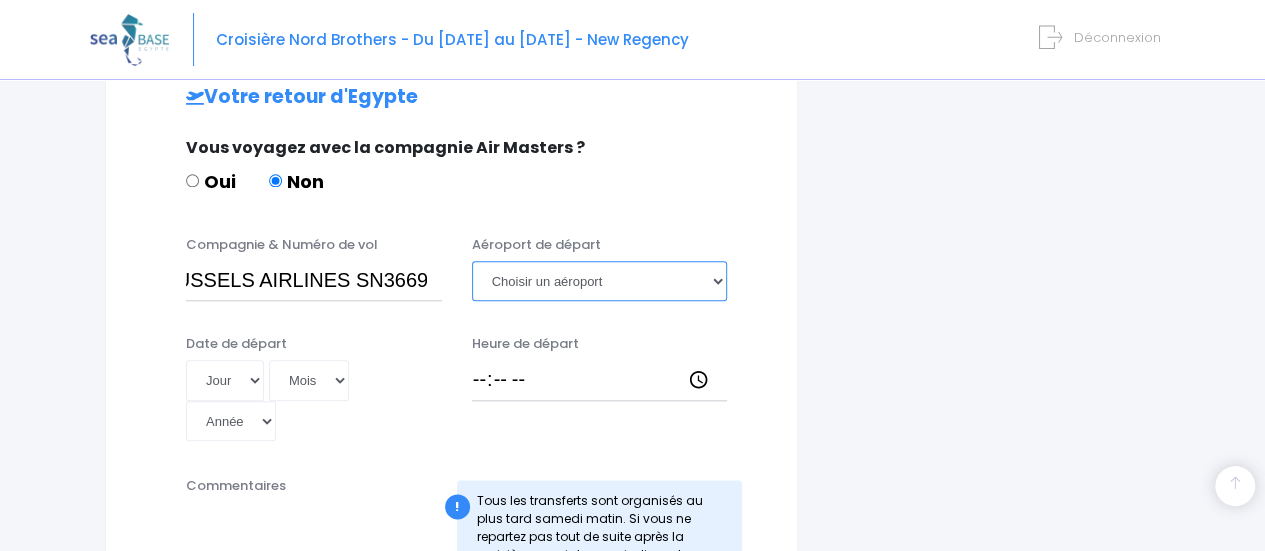 scroll, scrollTop: 0, scrollLeft: 0, axis: both 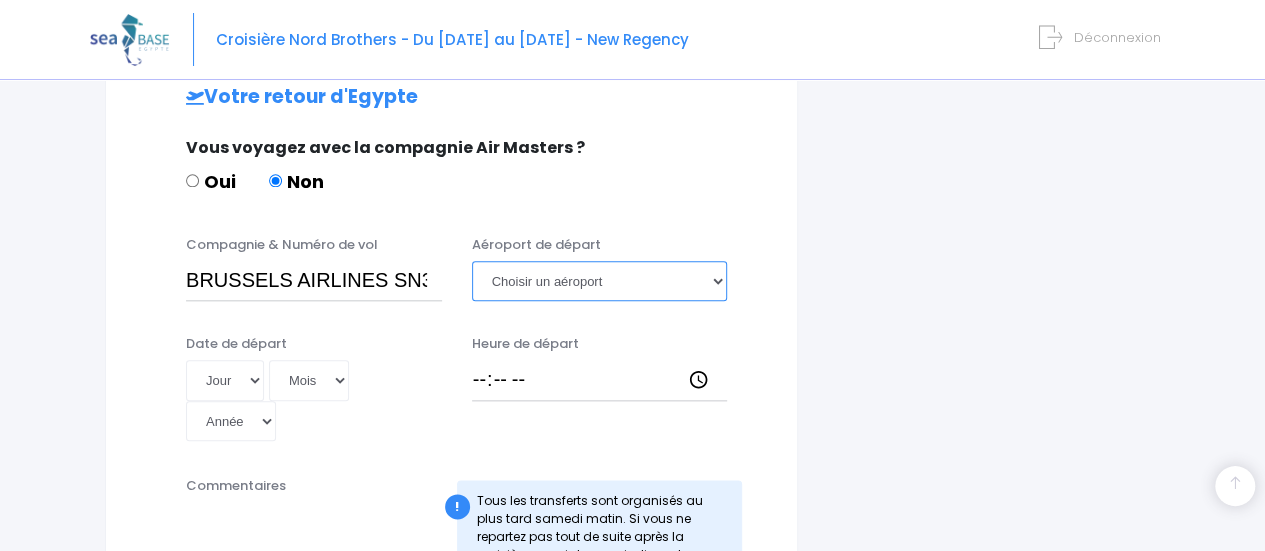 click on "Choisir un aéroport
Hurghada
Marsa Alam" at bounding box center [600, 281] 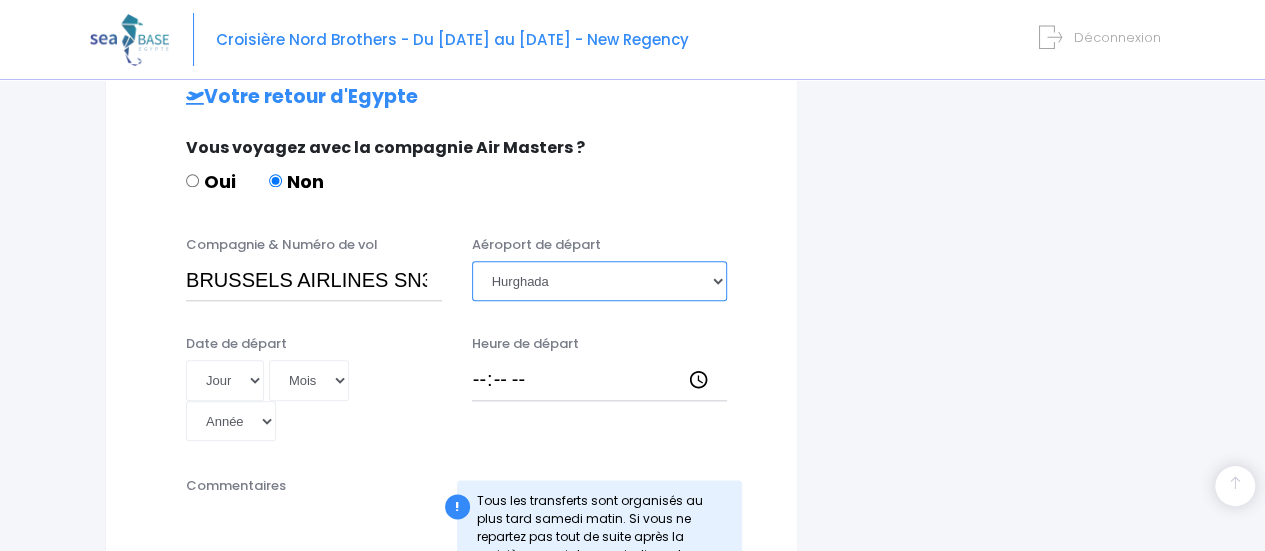 click on "Choisir un aéroport
Hurghada
Marsa Alam" at bounding box center [600, 281] 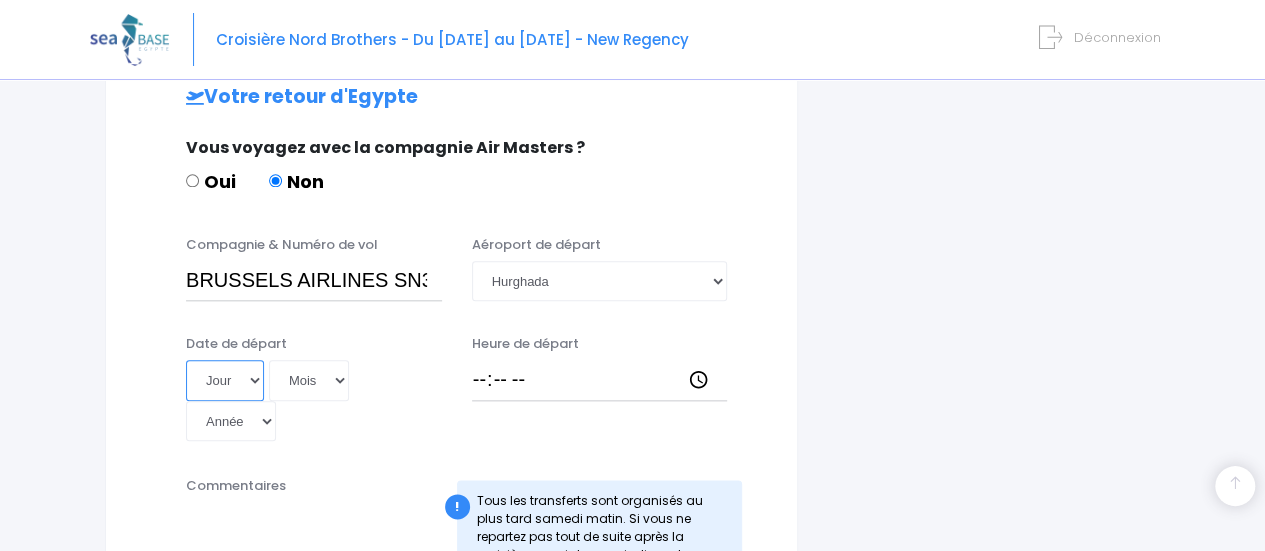click on "Jour 01 02 03 04 05 06 07 08 09 10 11 12 13 14 15 16 17 18 19 20 21 22 23 24 25 26 27 28 29 30 31" at bounding box center [225, 380] 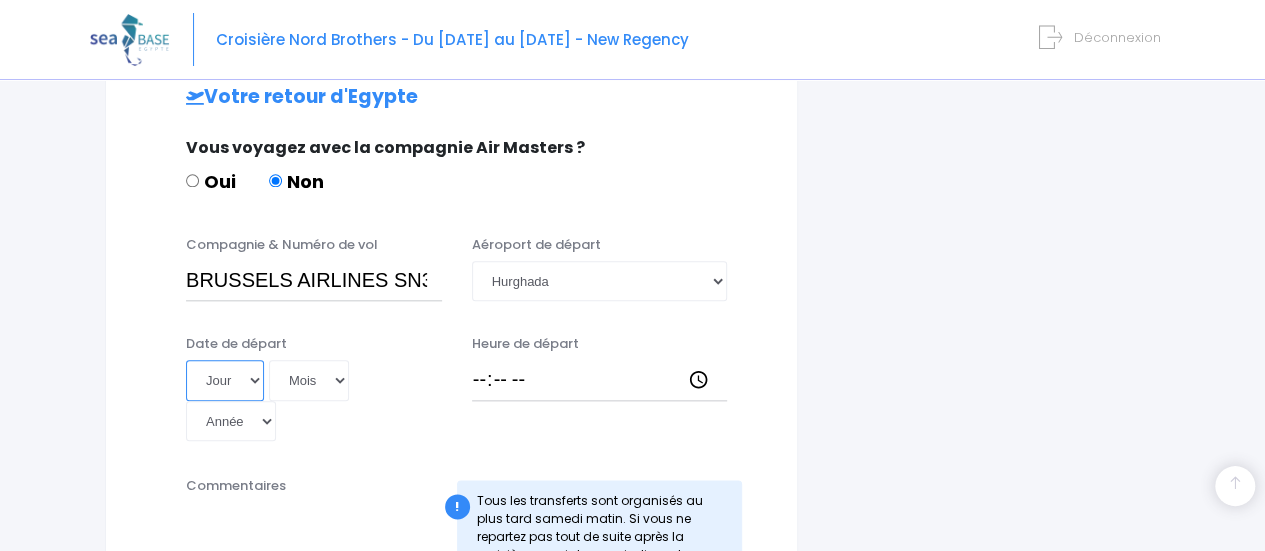 select on "26" 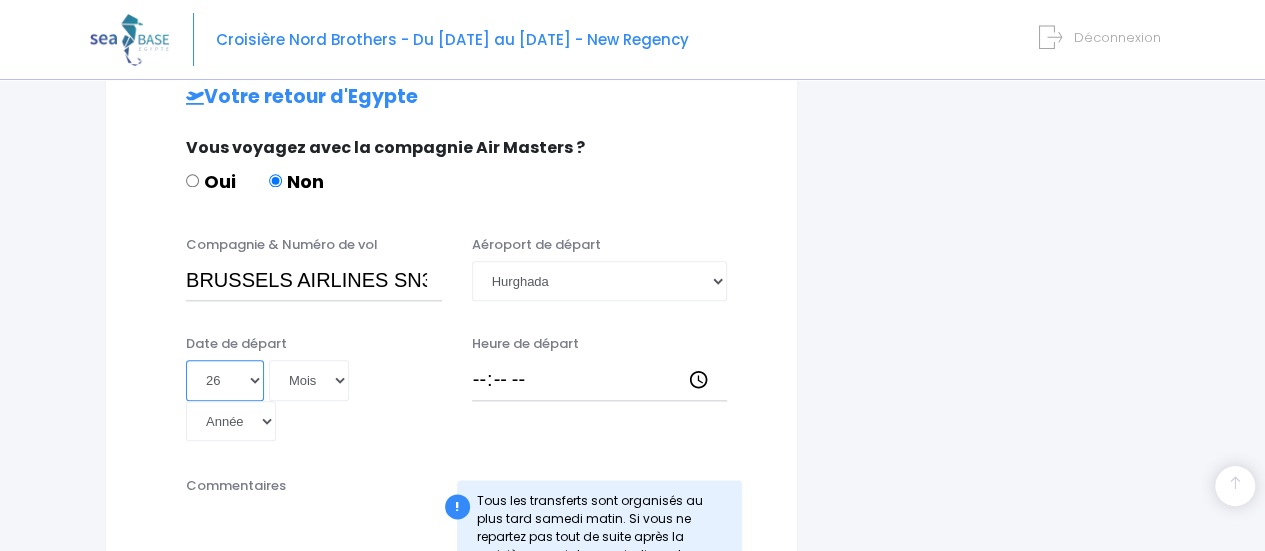 click on "Jour 01 02 03 04 05 06 07 08 09 10 11 12 13 14 15 16 17 18 19 20 21 22 23 24 25 26 27 28 29 30 31" at bounding box center (225, 380) 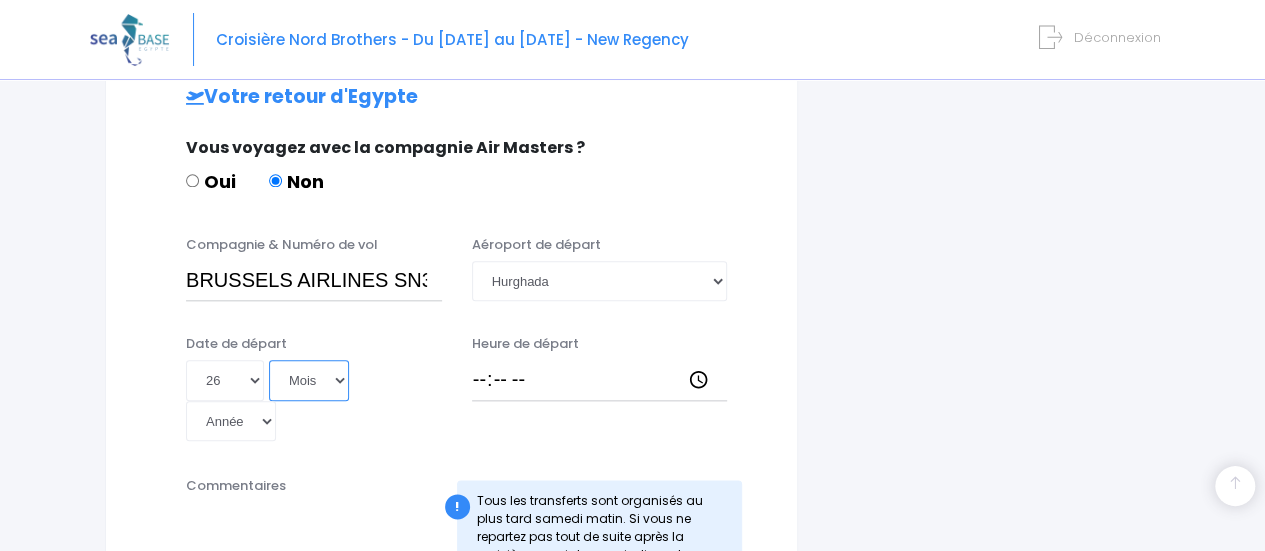 click on "Mois 01 02 03 04 05 06 07 08 09 10 11 12" at bounding box center [309, 380] 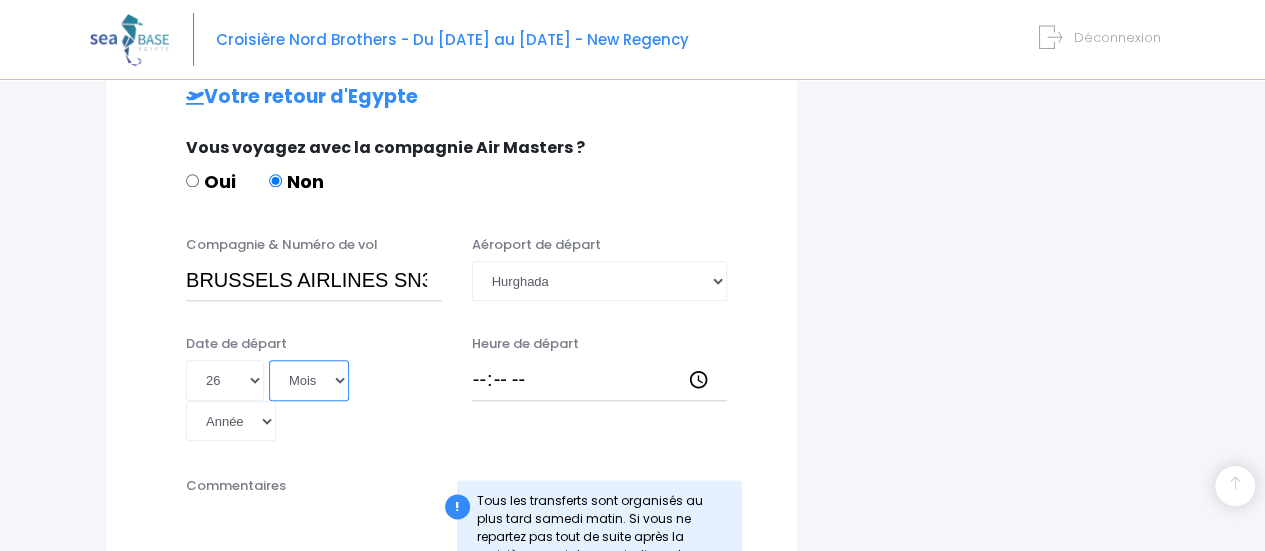 select on "10" 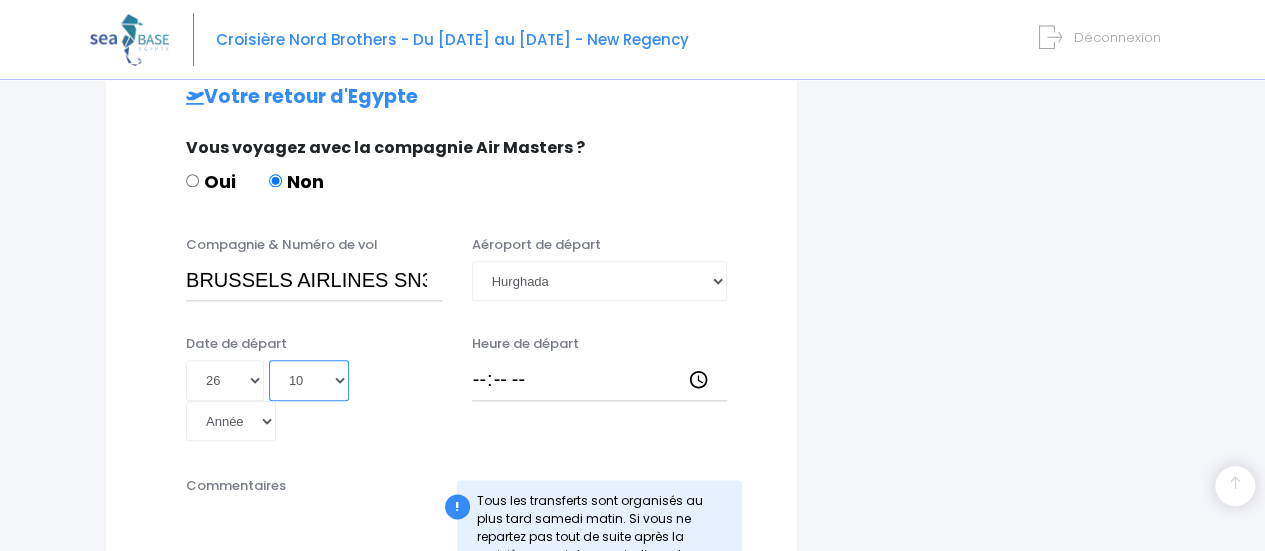 click on "Mois 01 02 03 04 05 06 07 08 09 10 11 12" at bounding box center [309, 380] 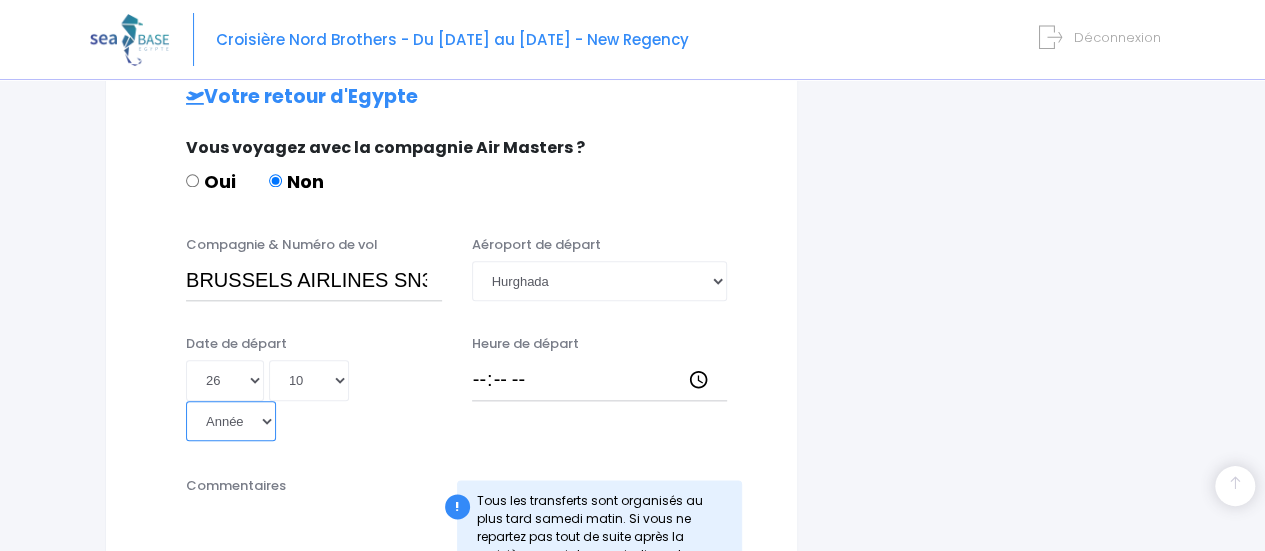 click on "Année 2045 2044 2043 2042 2041 2040 2039 2038 2037 2036 2035 2034 2033 2032 2031 2030 2029 2028 2027 2026 2025 2024 2023 2022 2021 2020 2019 2018 2017 2016 2015 2014 2013 2012 2011 2010 2009 2008 2007 2006 2005 2004 2003 2002 2001 2000 1999 1998 1997 1996 1995 1994 1993 1992 1991 1990 1989 1988 1987 1986 1985 1984 1983 1982 1981 1980 1979 1978 1977 1976 1975 1974 1973 1972 1971 1970 1969 1968 1967 1966 1965 1964 1963 1962 1961 1960 1959 1958 1957 1956 1955 1954 1953 1952 1951 1950 1949 1948 1947 1946 1945 1944 1943 1942 1941 1940 1939 1938 1937 1936 1935 1934 1933 1932 1931 1930 1929 1928 1927 1926 1925 1924 1923 1922 1921 1920 1919 1918 1917 1916 1915 1914 1913 1912 1911 1910 1909 1908 1907 1906 1905 1904 1903 1902 1901 1900" at bounding box center [231, 421] 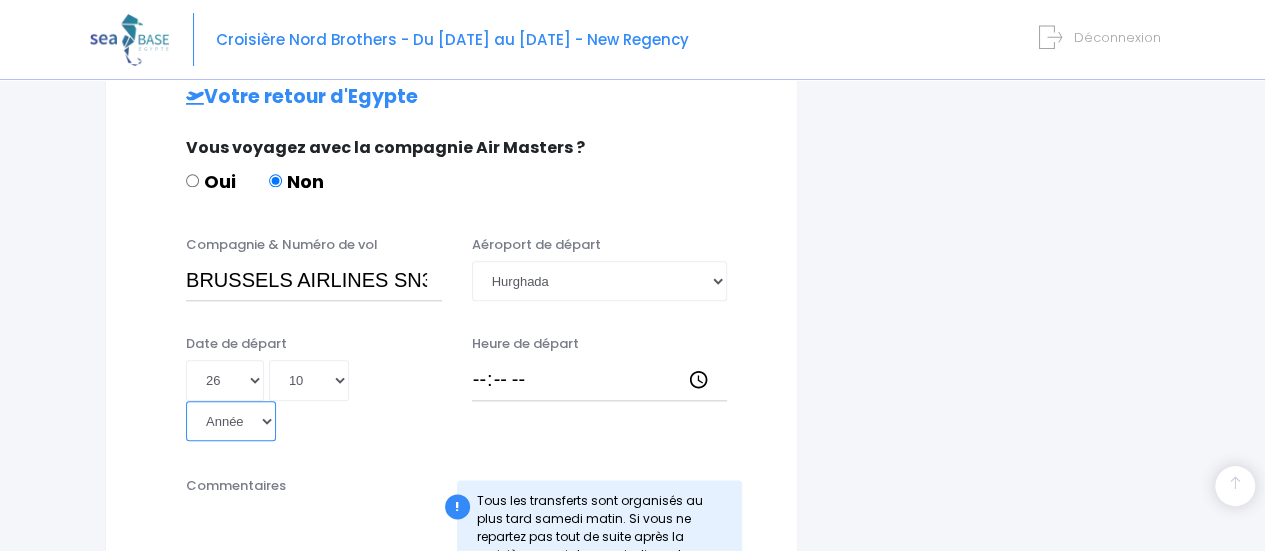 select on "2025" 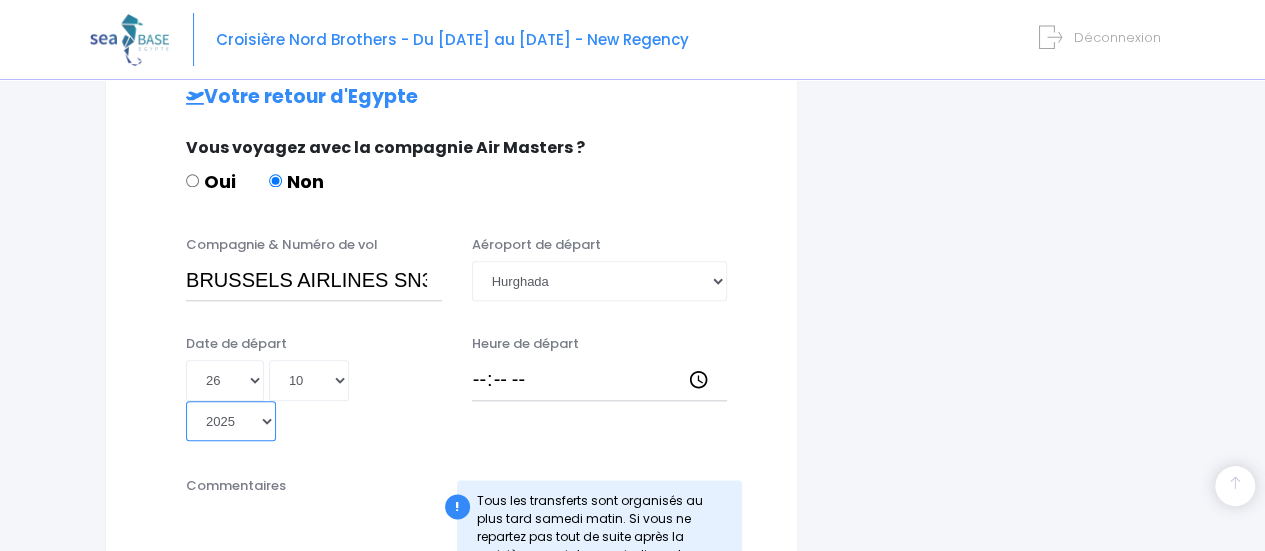 click on "Année 2045 2044 2043 2042 2041 2040 2039 2038 2037 2036 2035 2034 2033 2032 2031 2030 2029 2028 2027 2026 2025 2024 2023 2022 2021 2020 2019 2018 2017 2016 2015 2014 2013 2012 2011 2010 2009 2008 2007 2006 2005 2004 2003 2002 2001 2000 1999 1998 1997 1996 1995 1994 1993 1992 1991 1990 1989 1988 1987 1986 1985 1984 1983 1982 1981 1980 1979 1978 1977 1976 1975 1974 1973 1972 1971 1970 1969 1968 1967 1966 1965 1964 1963 1962 1961 1960 1959 1958 1957 1956 1955 1954 1953 1952 1951 1950 1949 1948 1947 1946 1945 1944 1943 1942 1941 1940 1939 1938 1937 1936 1935 1934 1933 1932 1931 1930 1929 1928 1927 1926 1925 1924 1923 1922 1921 1920 1919 1918 1917 1916 1915 1914 1913 1912 1911 1910 1909 1908 1907 1906 1905 1904 1903 1902 1901 1900" at bounding box center (231, 421) 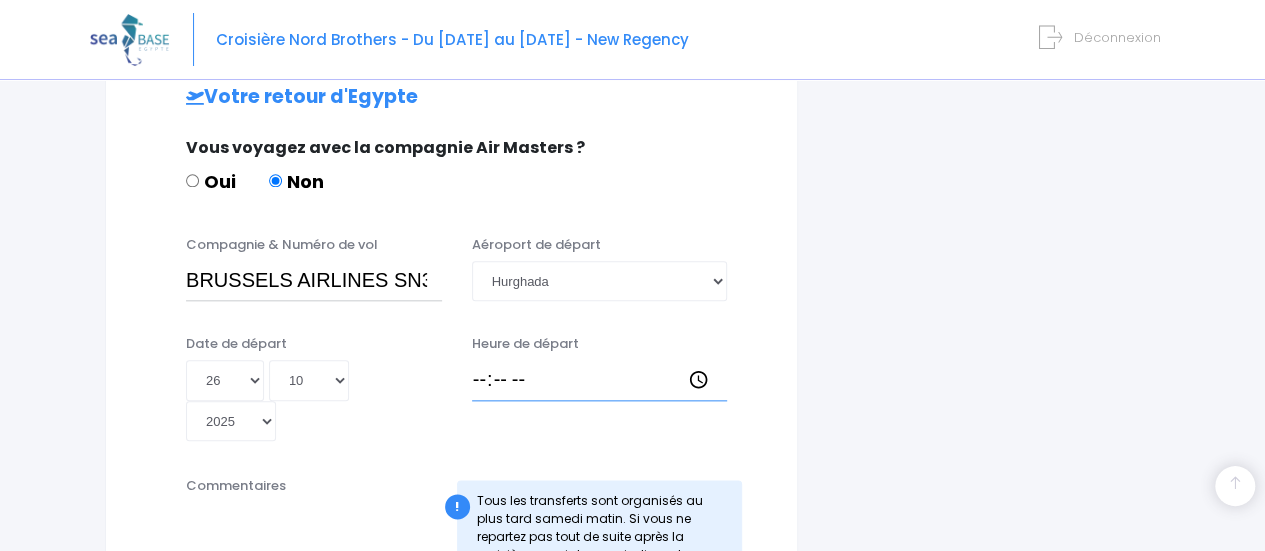 click on "Heure de départ" at bounding box center (600, 380) 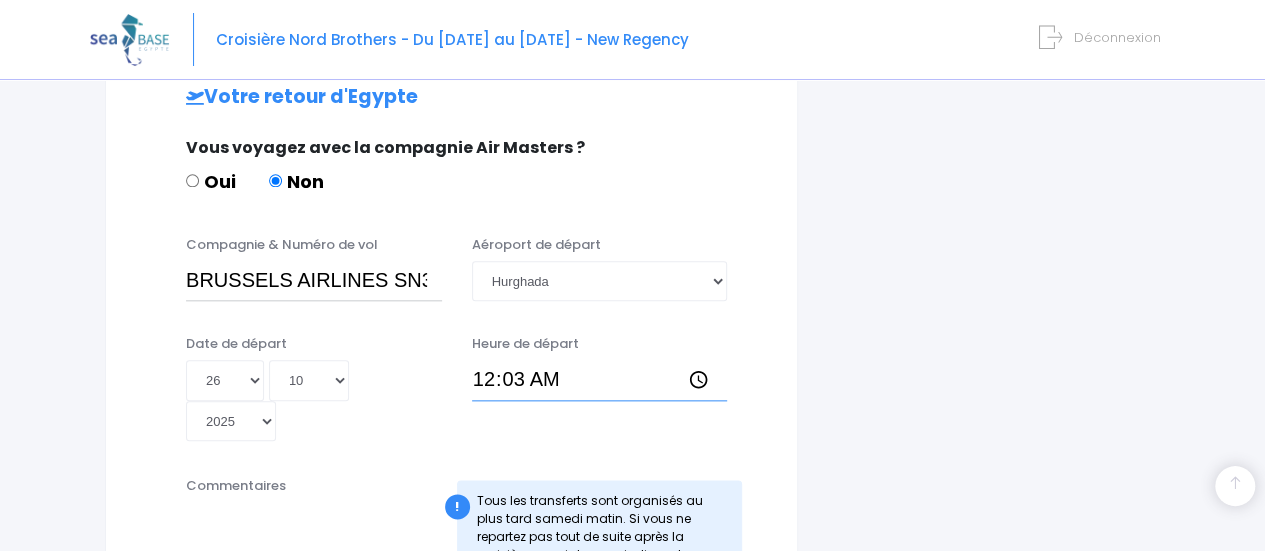 type on "00:35" 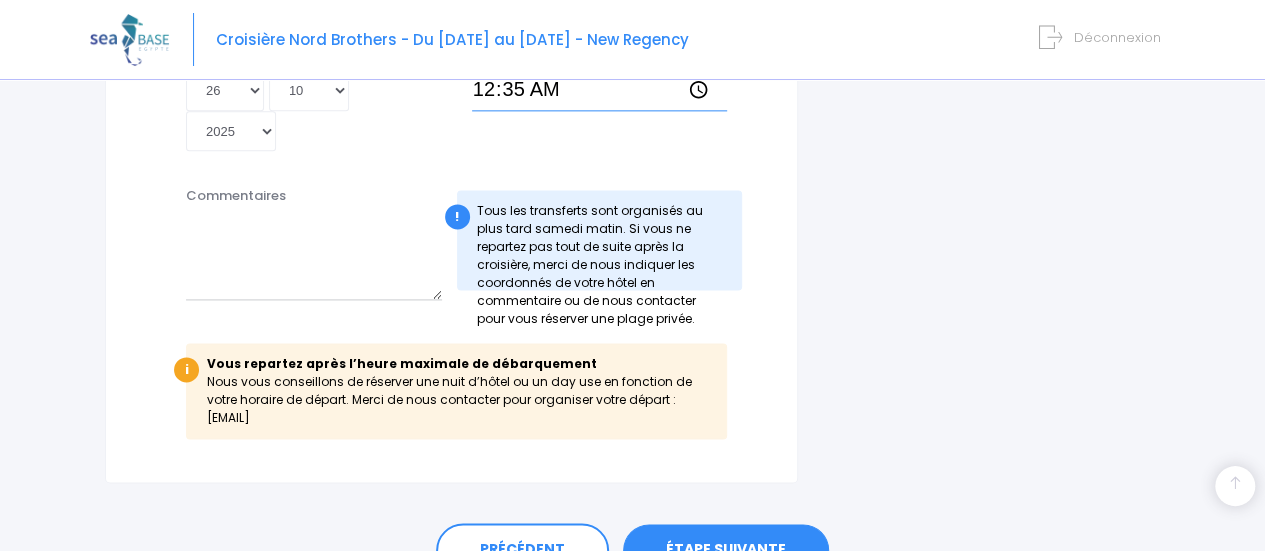 scroll, scrollTop: 1290, scrollLeft: 0, axis: vertical 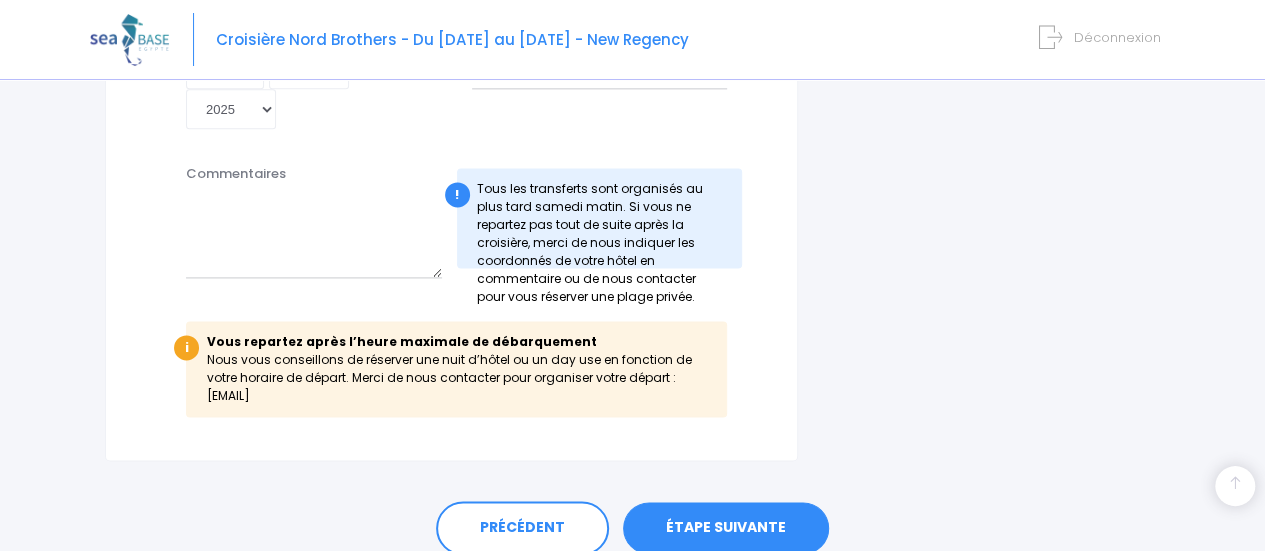 click on "ÉTAPE SUIVANTE" at bounding box center [726, 528] 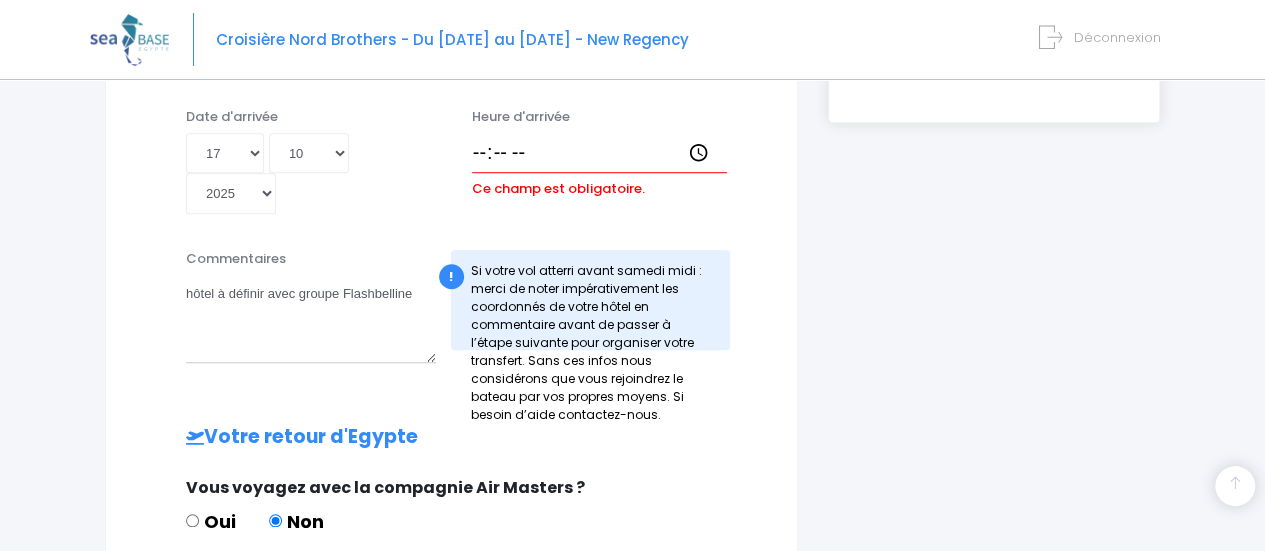 scroll, scrollTop: 570, scrollLeft: 0, axis: vertical 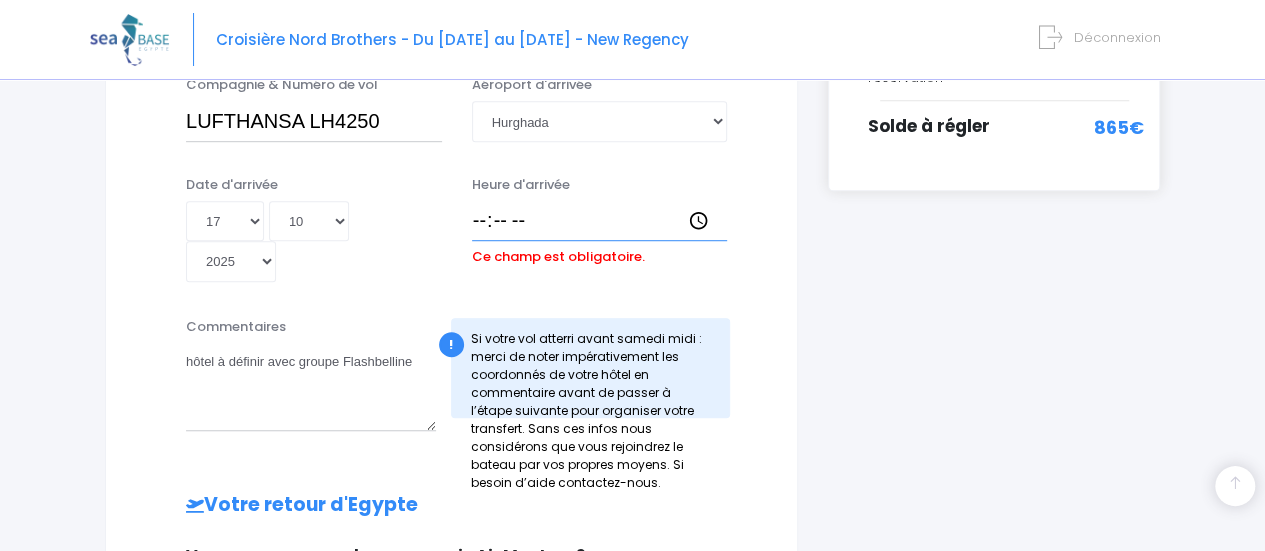 click on "Heure d'arrivée" at bounding box center (600, 221) 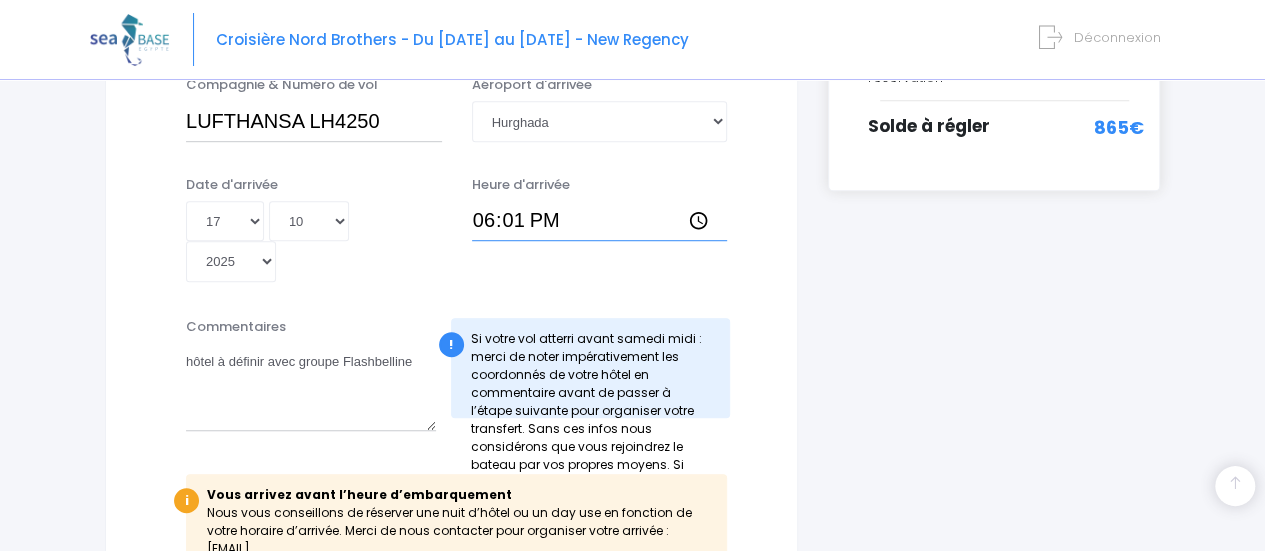 type on "18:15" 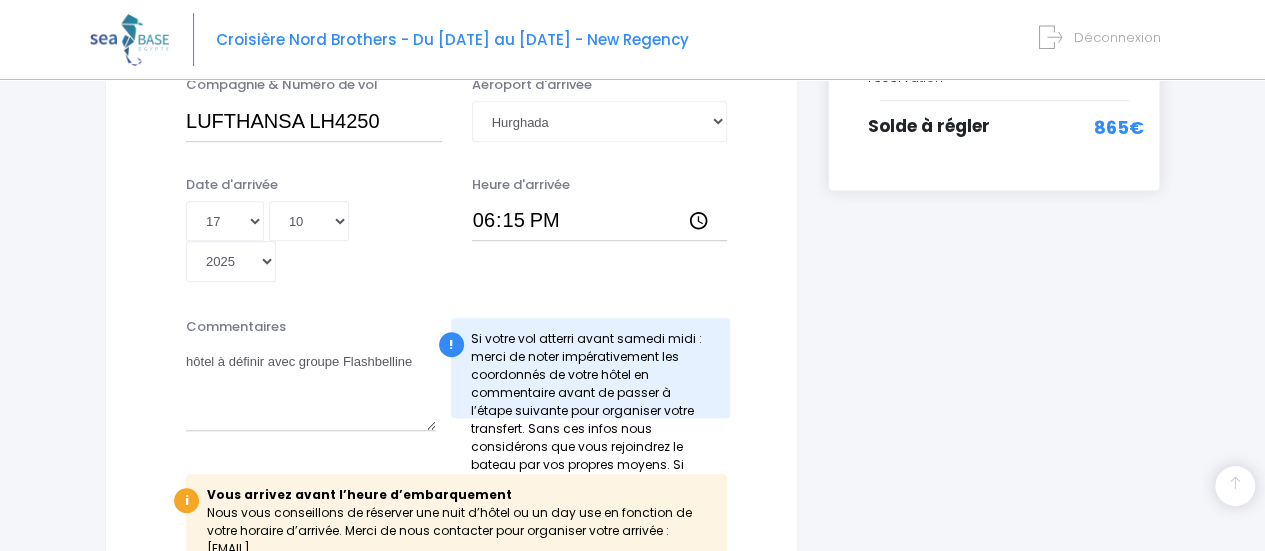 click on "i
Finalisez votre réservation et réglez le solde avant le
19/08/2025
Récapitulatif de votre réservation
VOS PARTICIPANTS
Philippe DELORME
1 240€" at bounding box center (994, 479) 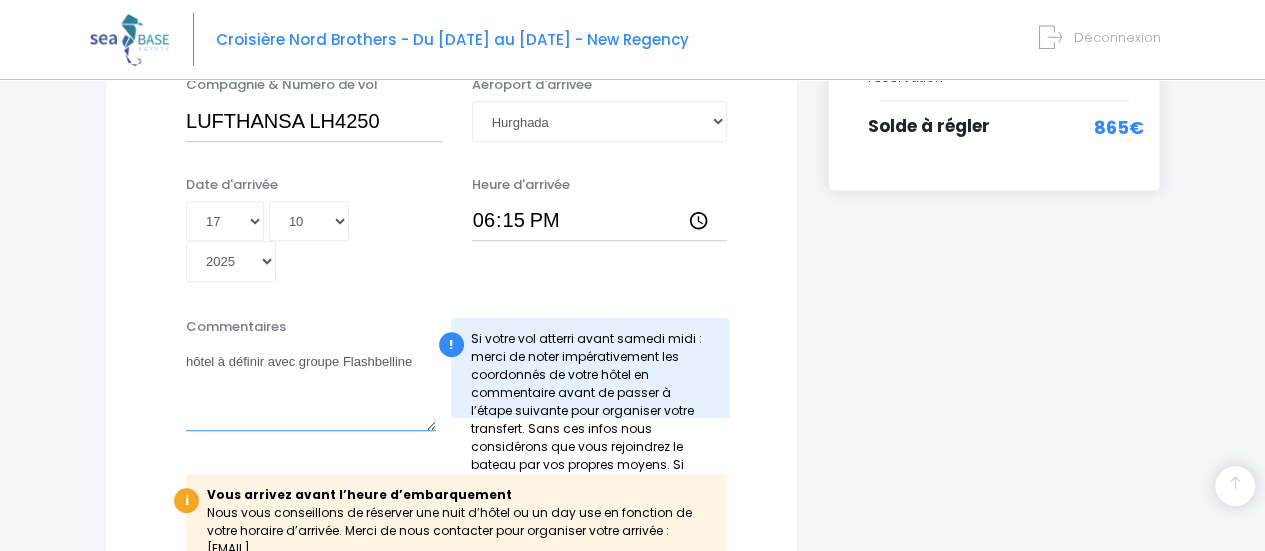 drag, startPoint x: 417, startPoint y: 312, endPoint x: 188, endPoint y: 319, distance: 229.10696 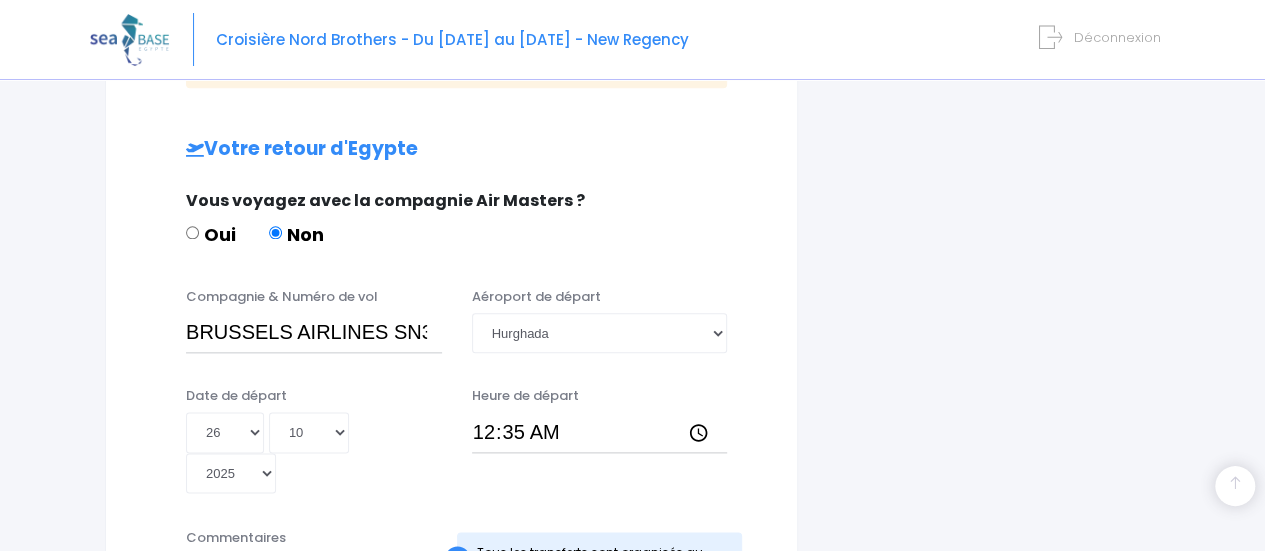 scroll, scrollTop: 1415, scrollLeft: 0, axis: vertical 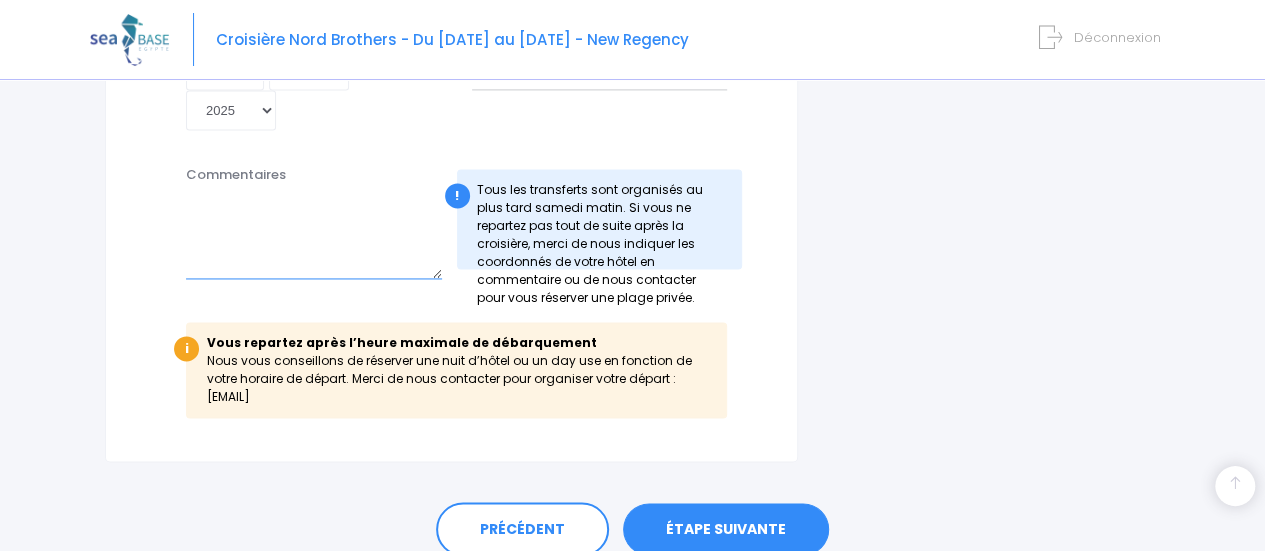 click on "Commentaires" at bounding box center [314, 235] 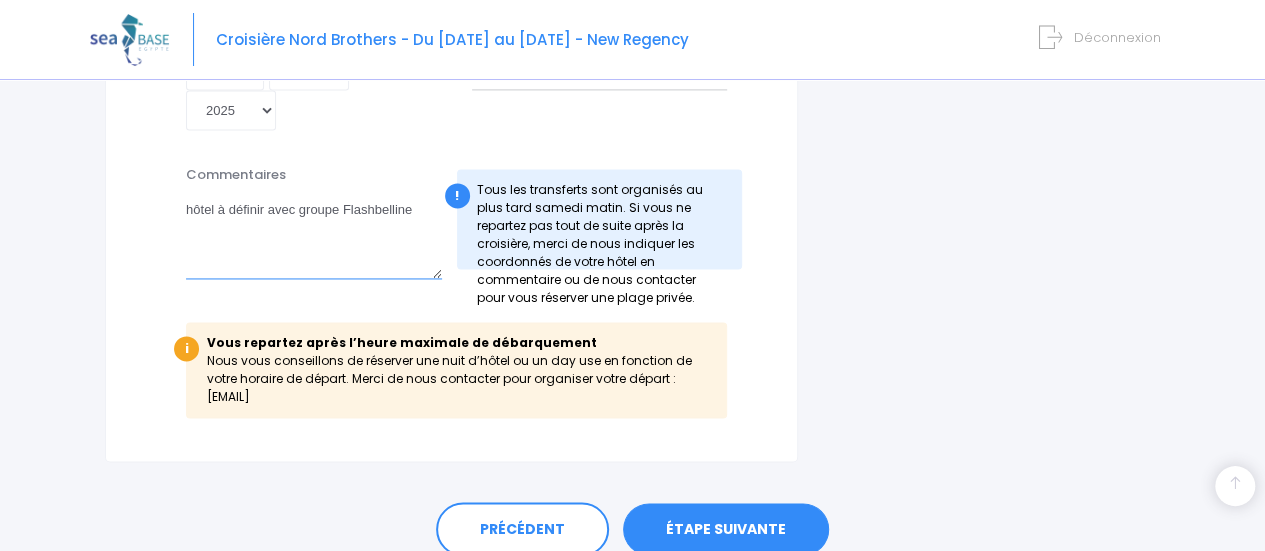 type on "hôtel à définir avec groupe Flashbelline" 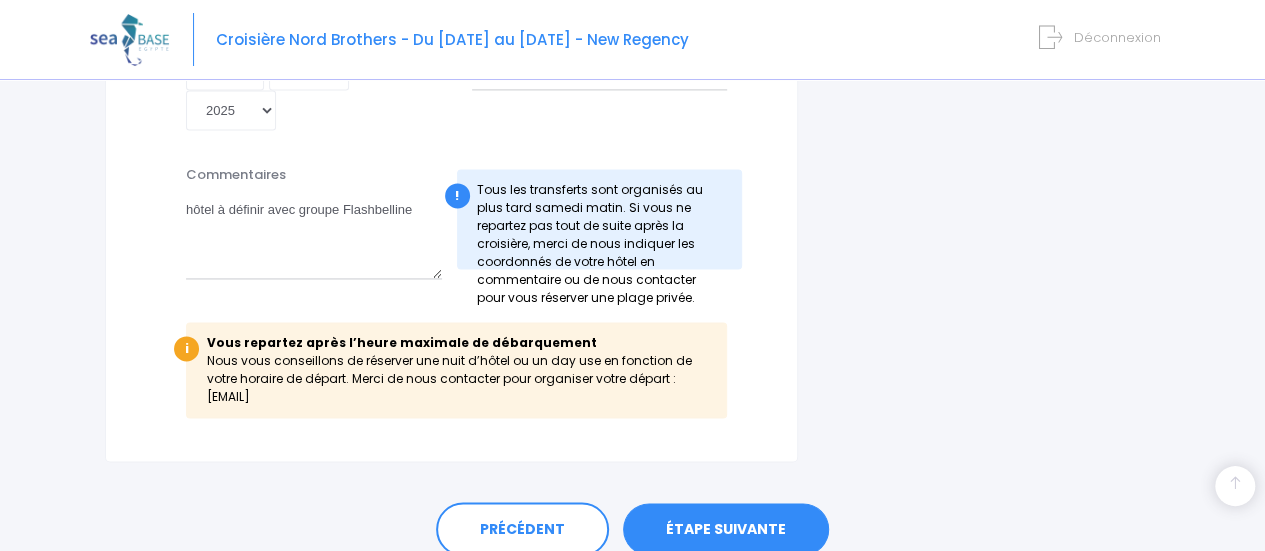 click on "ÉTAPE SUIVANTE" at bounding box center (726, 529) 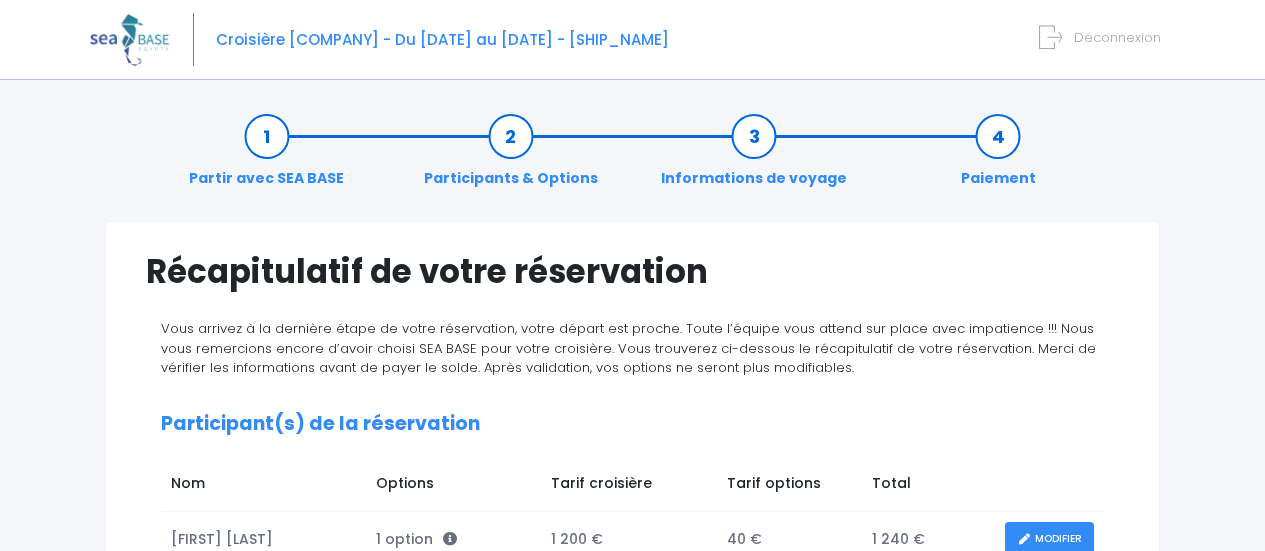 scroll, scrollTop: 0, scrollLeft: 0, axis: both 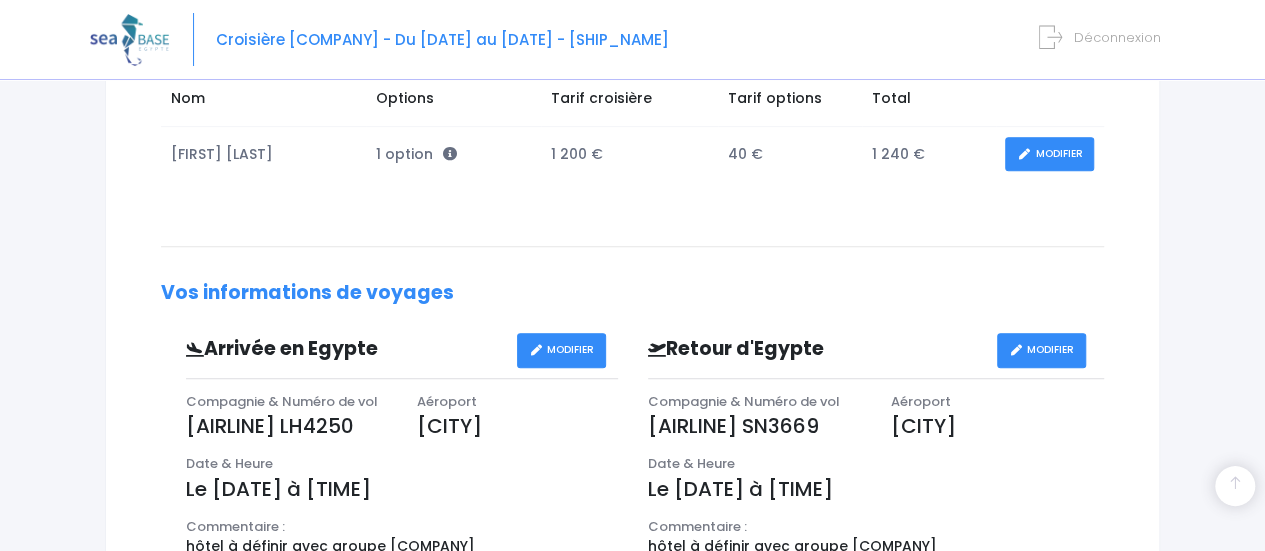 click on "MODIFIER" at bounding box center [1049, 154] 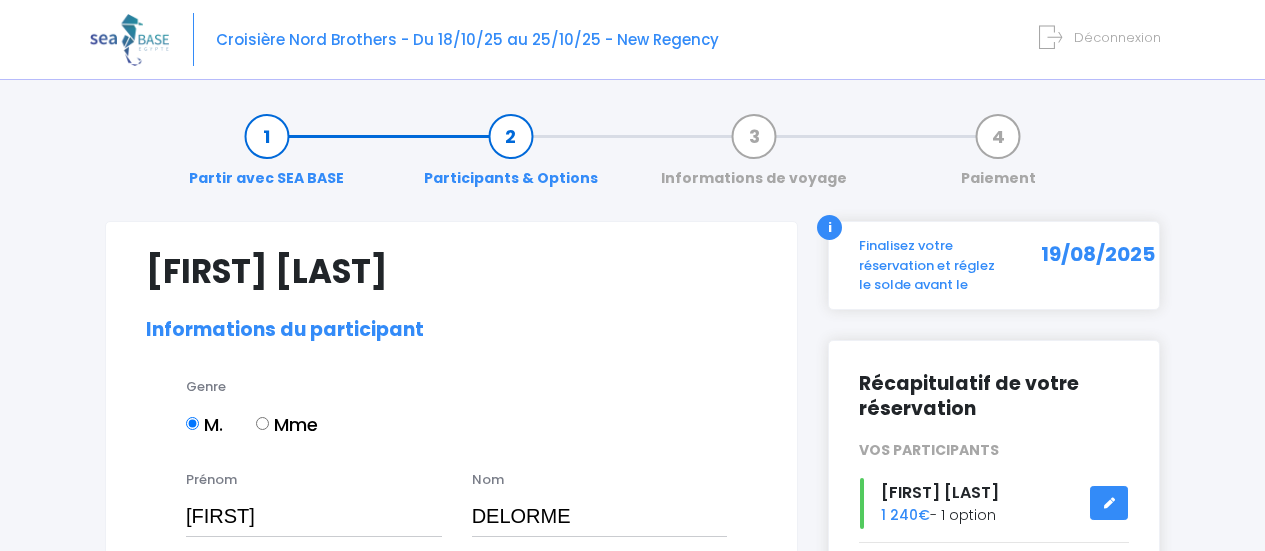 select on "N3" 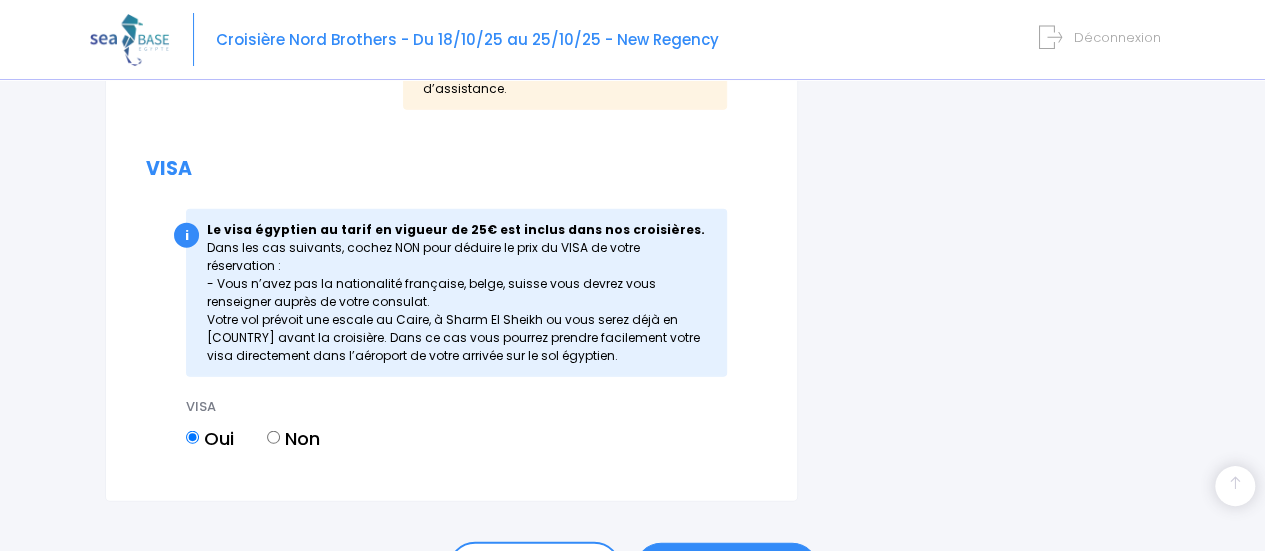 scroll, scrollTop: 2369, scrollLeft: 0, axis: vertical 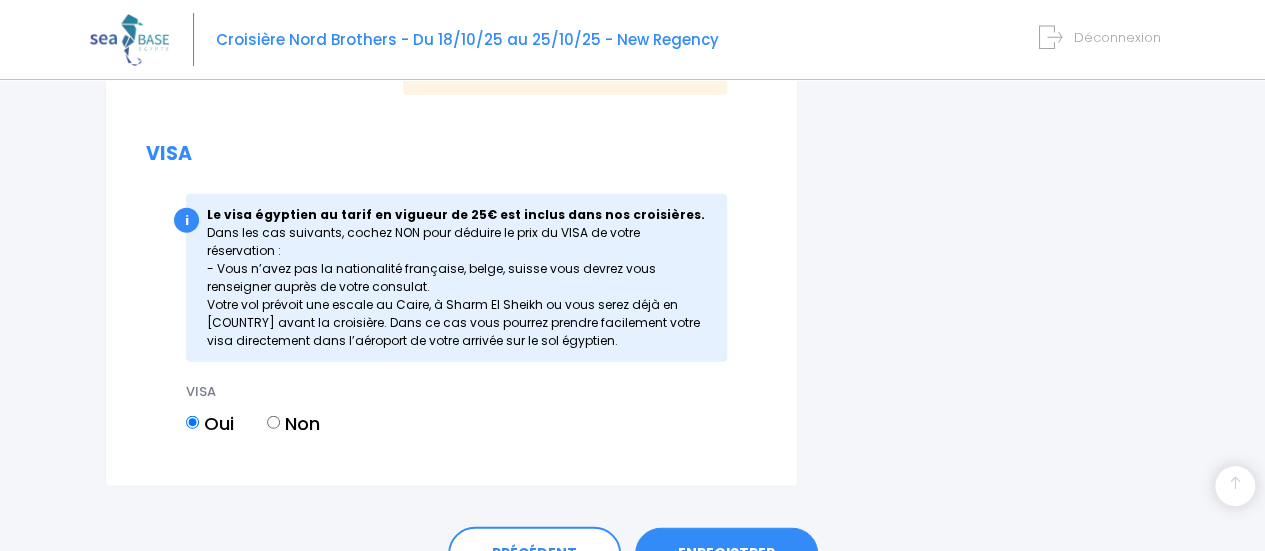 click on "ENREGISTRER" at bounding box center (726, 554) 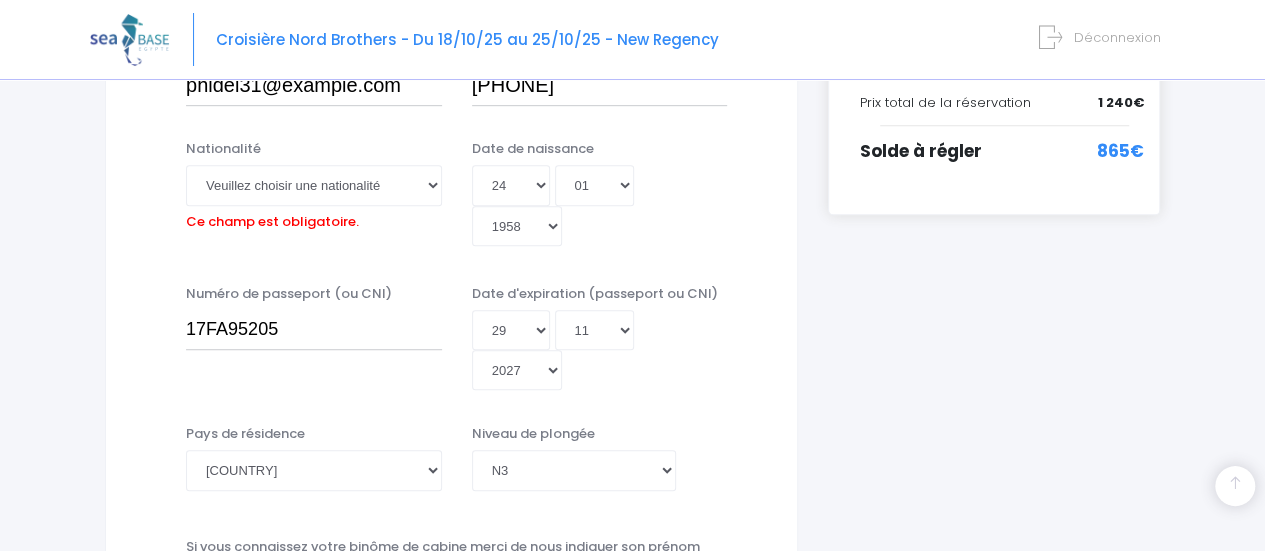 scroll, scrollTop: 495, scrollLeft: 0, axis: vertical 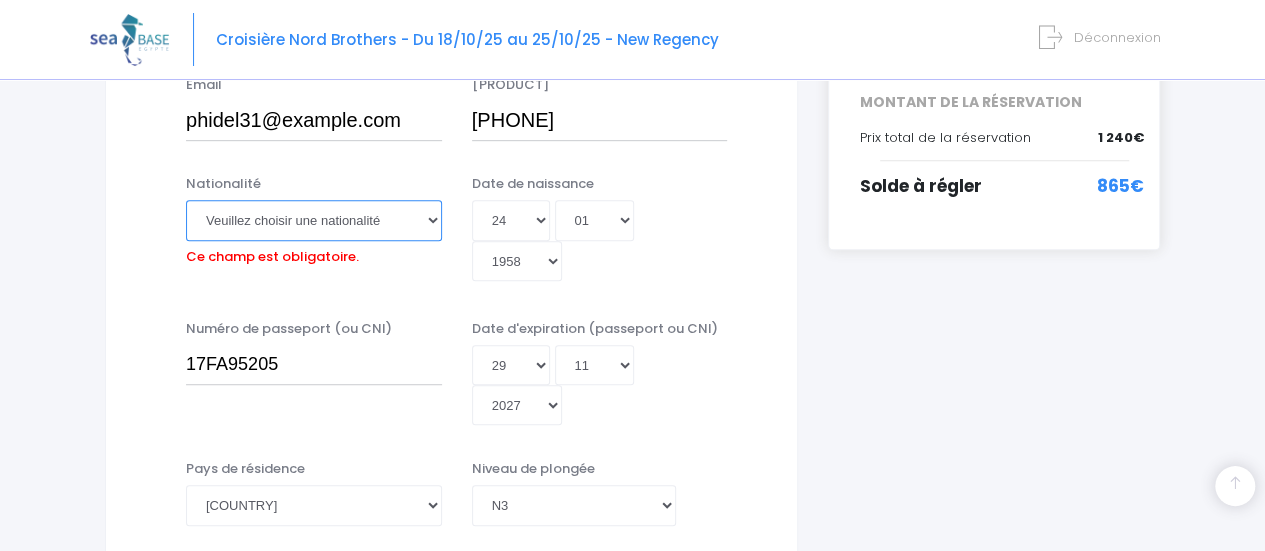 click on "Veuillez choisir une nationalité
Afghane
Albanaise
Algerienne
Allemande
Americaine
Andorrane
Angolaise
Antiguaise et barbudienne
Argentine Armenienne Australienne Autrichienne Azerbaïdjanaise Bahamienne" at bounding box center (314, 220) 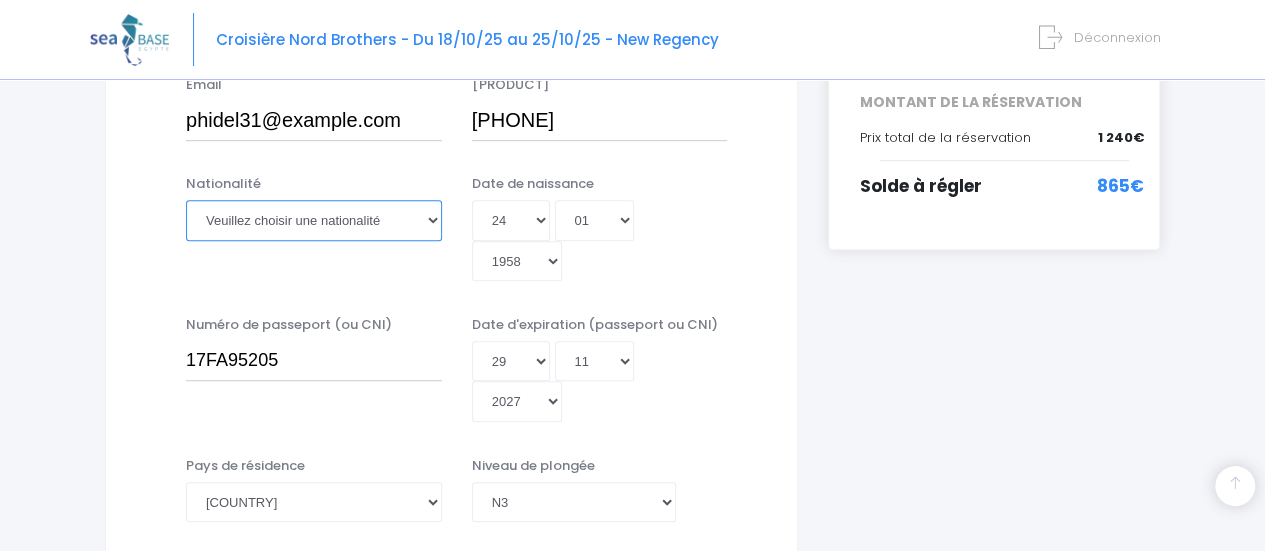 scroll, scrollTop: 977, scrollLeft: 0, axis: vertical 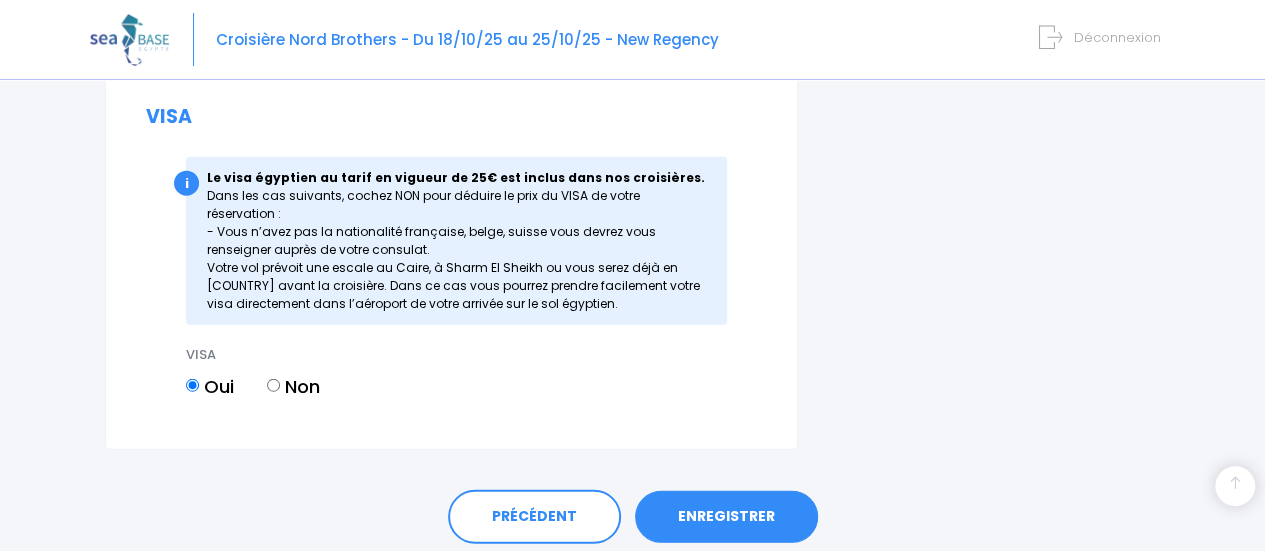 click on "ENREGISTRER" at bounding box center [726, 517] 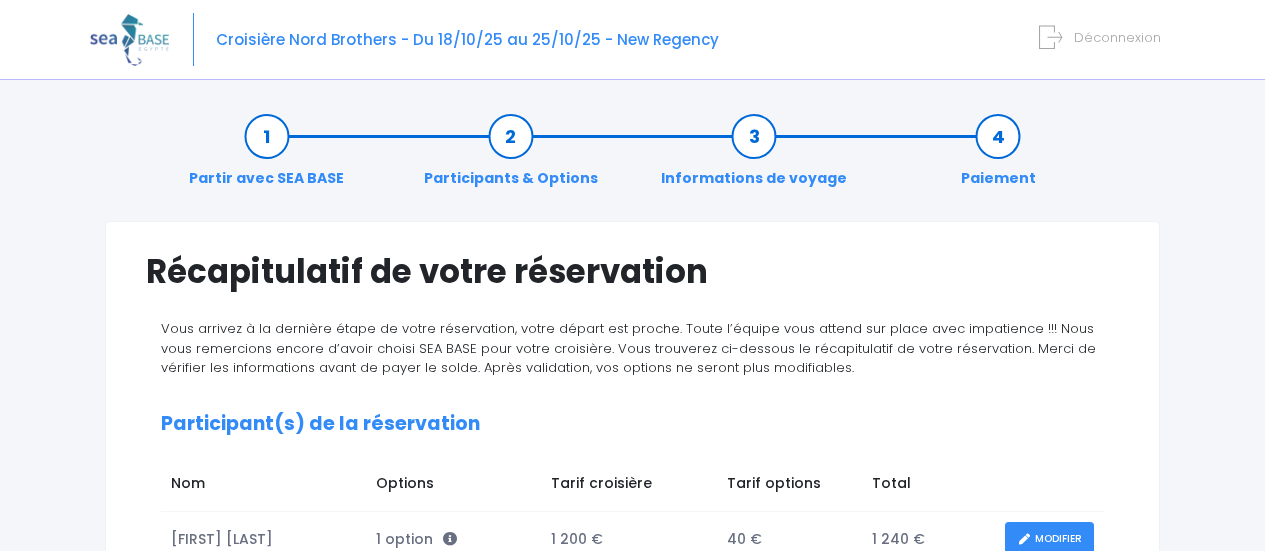 scroll, scrollTop: 0, scrollLeft: 0, axis: both 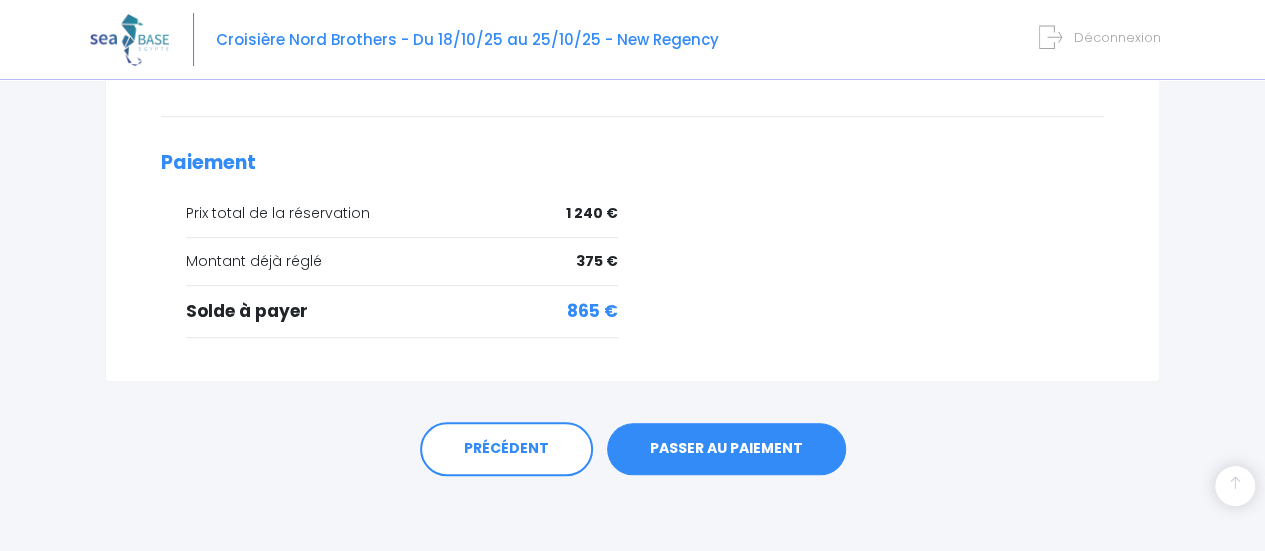click on "PASSER AU PAIEMENT" at bounding box center (726, 449) 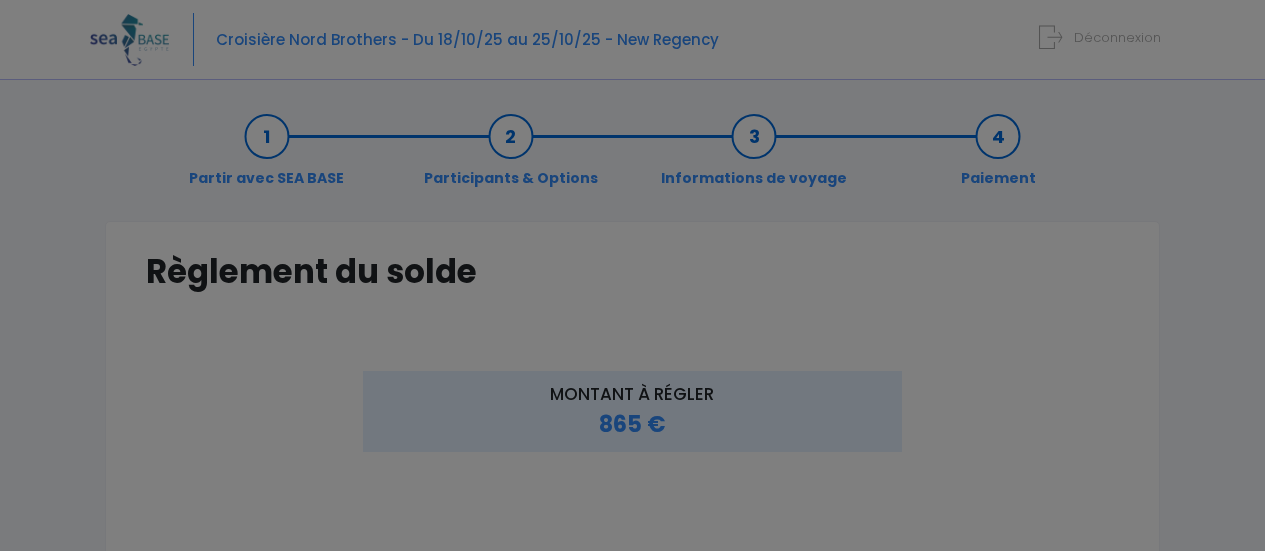 scroll, scrollTop: 0, scrollLeft: 0, axis: both 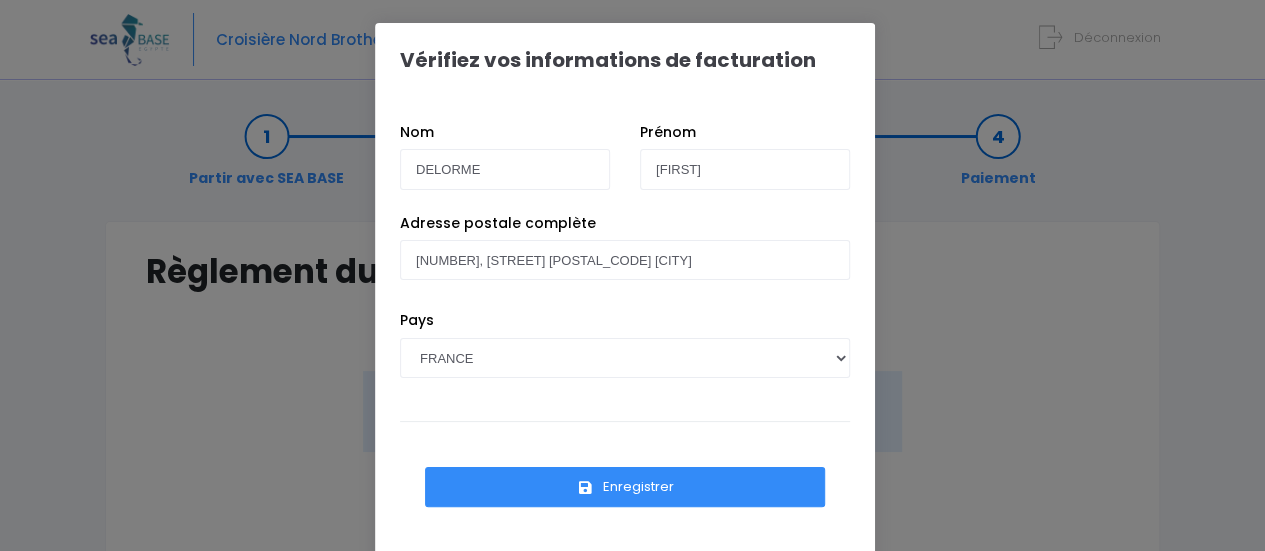 click on "Enregistrer" at bounding box center (625, 487) 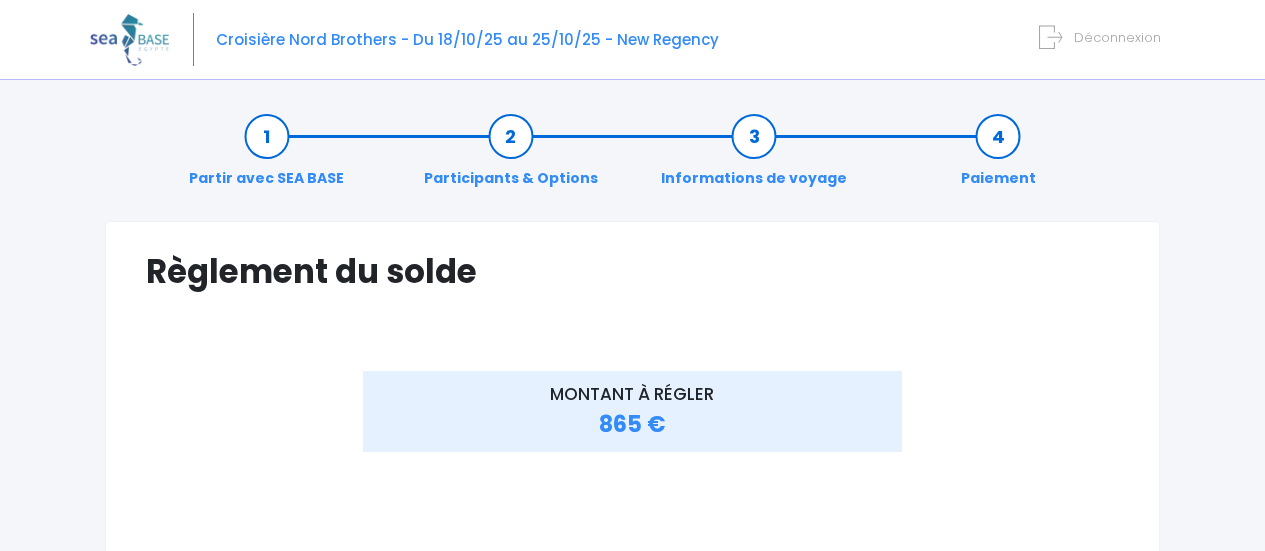 scroll, scrollTop: 0, scrollLeft: 0, axis: both 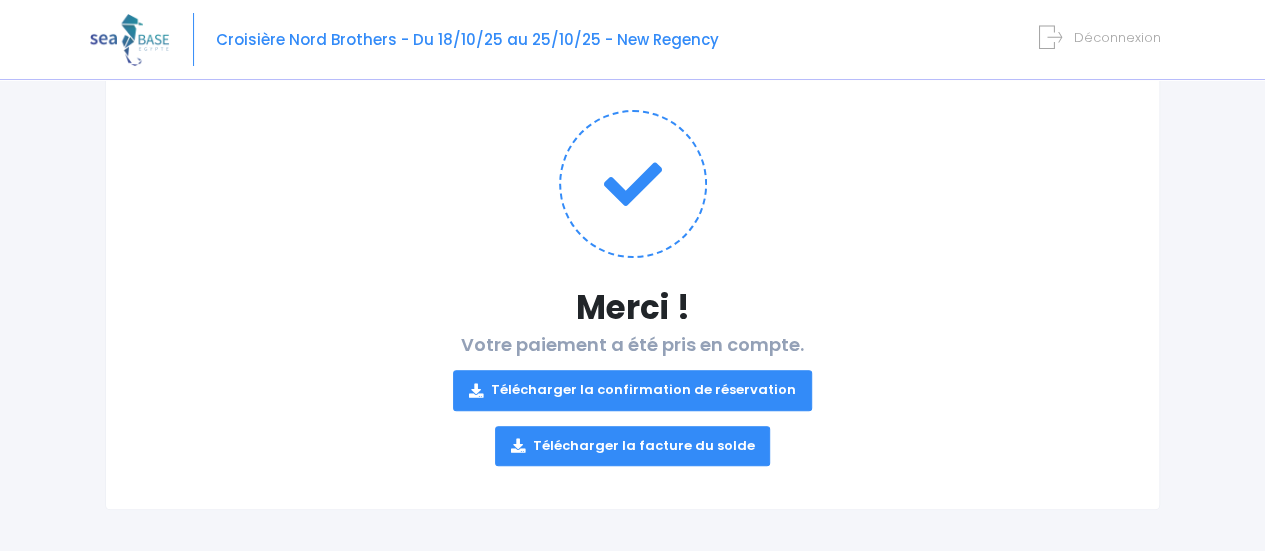 click on "Télécharger la confirmation de réservation" at bounding box center (632, 390) 